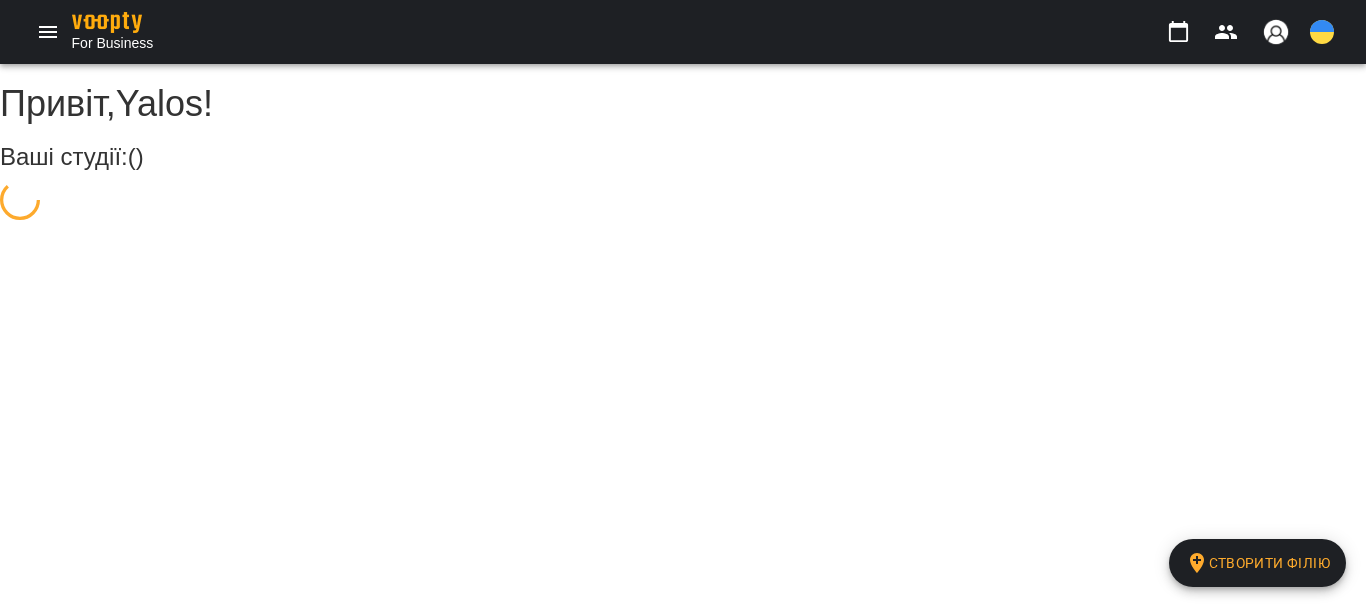 scroll, scrollTop: 0, scrollLeft: 0, axis: both 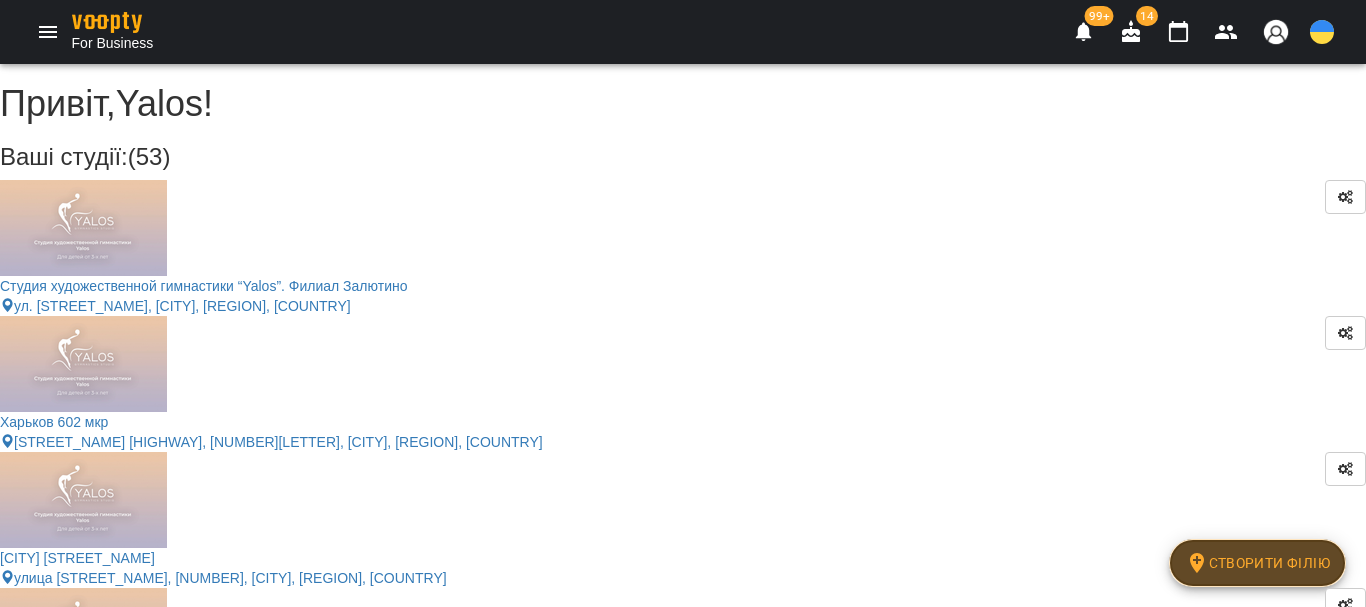 click on "Створити філію" at bounding box center (1257, 563) 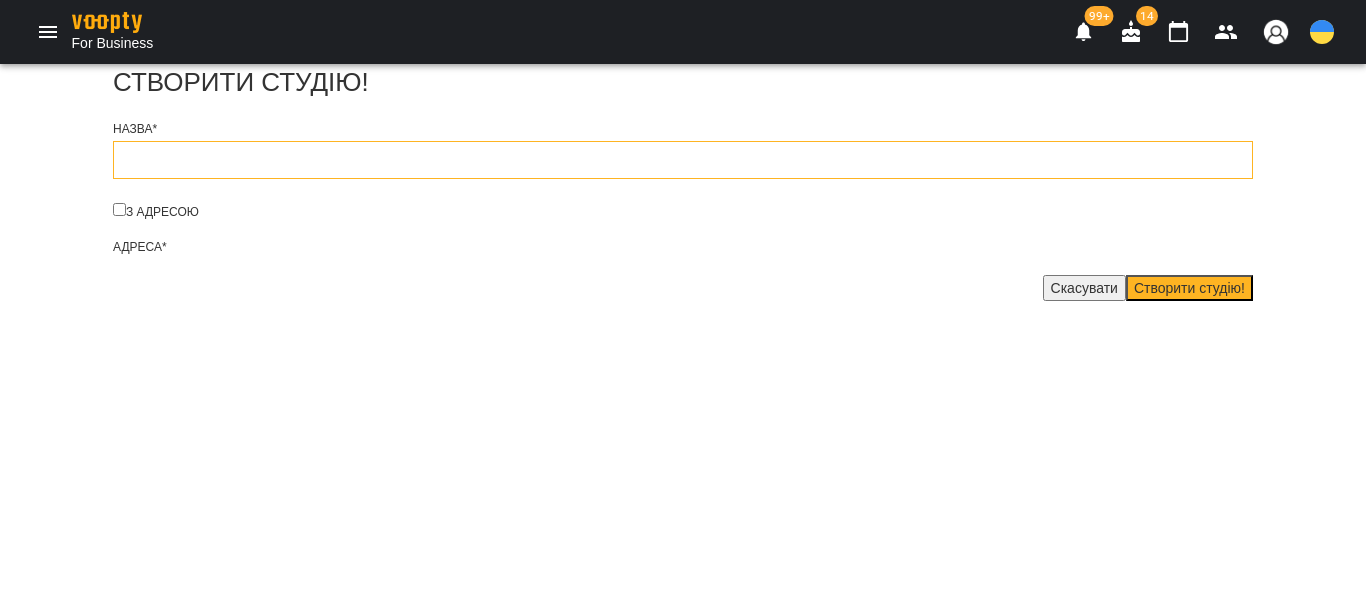 click at bounding box center [683, 160] 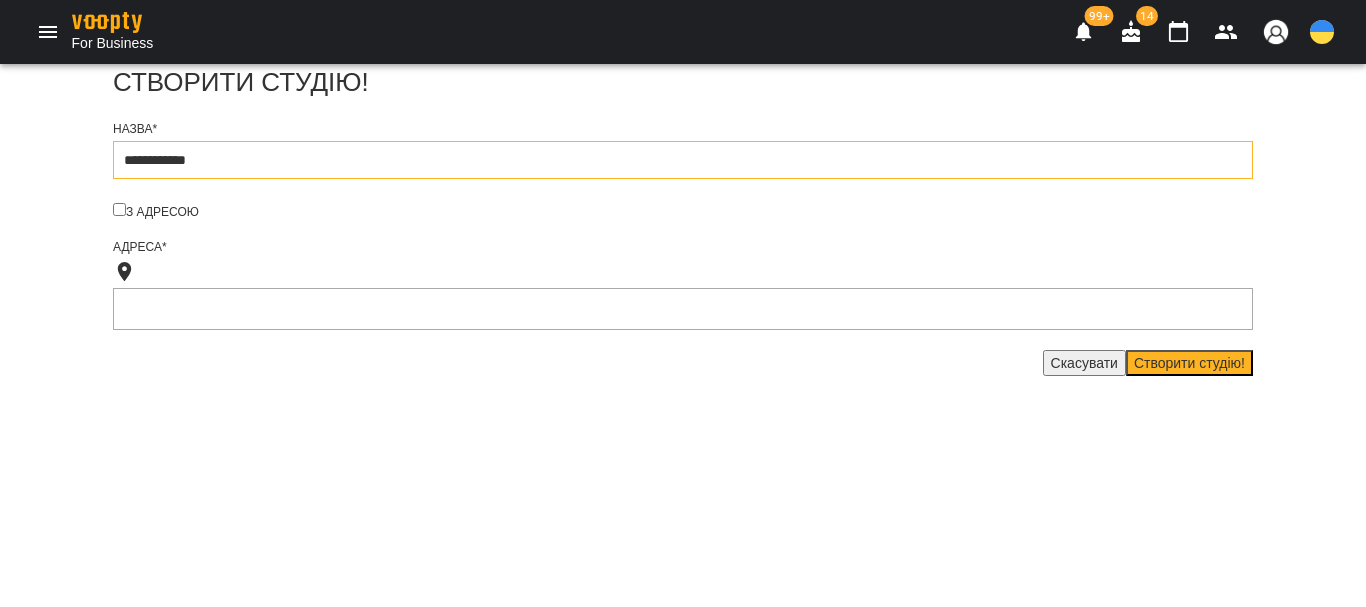 type on "**********" 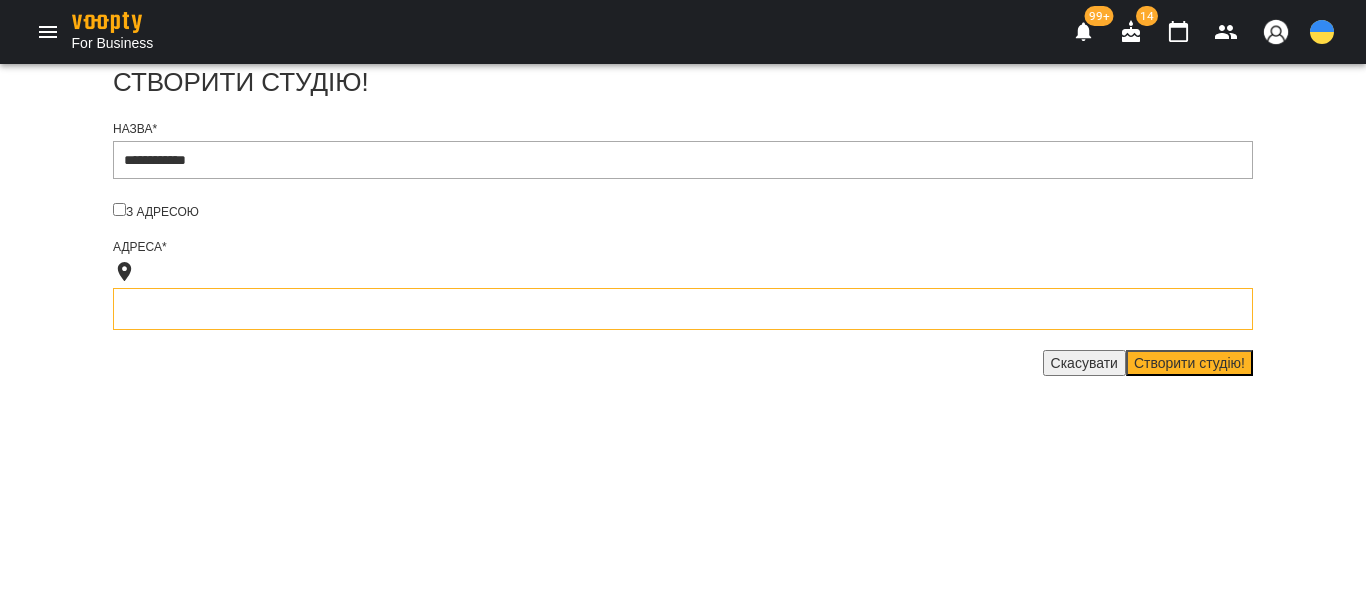 click at bounding box center [683, 309] 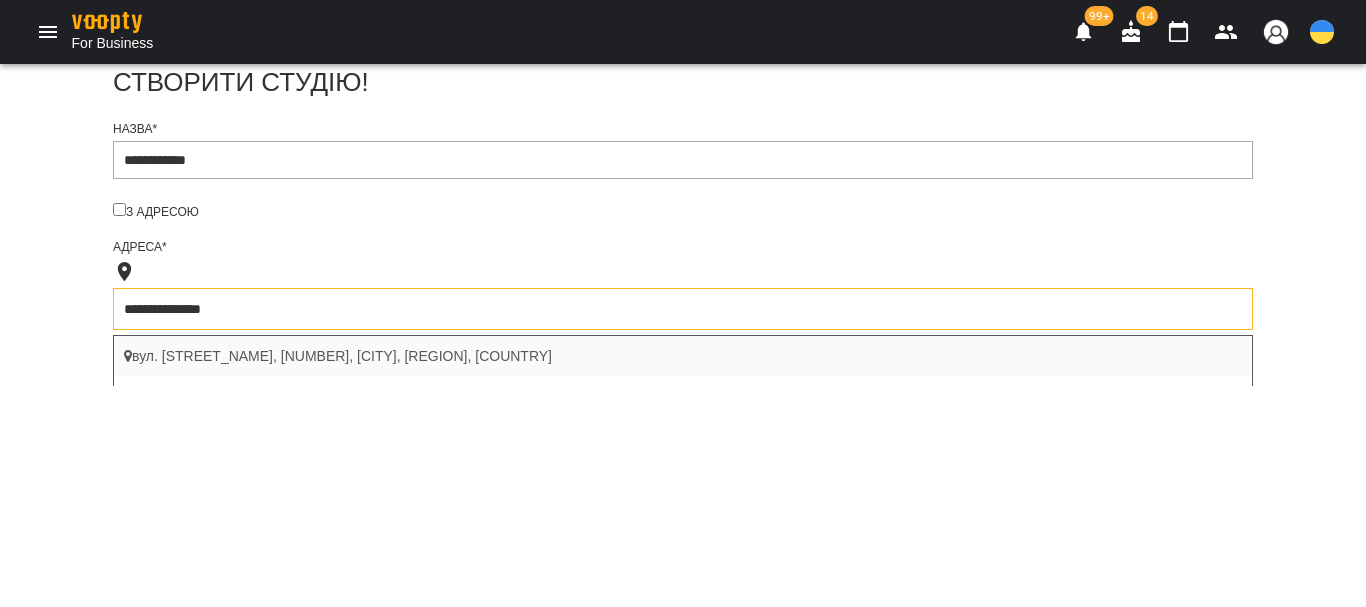type on "**********" 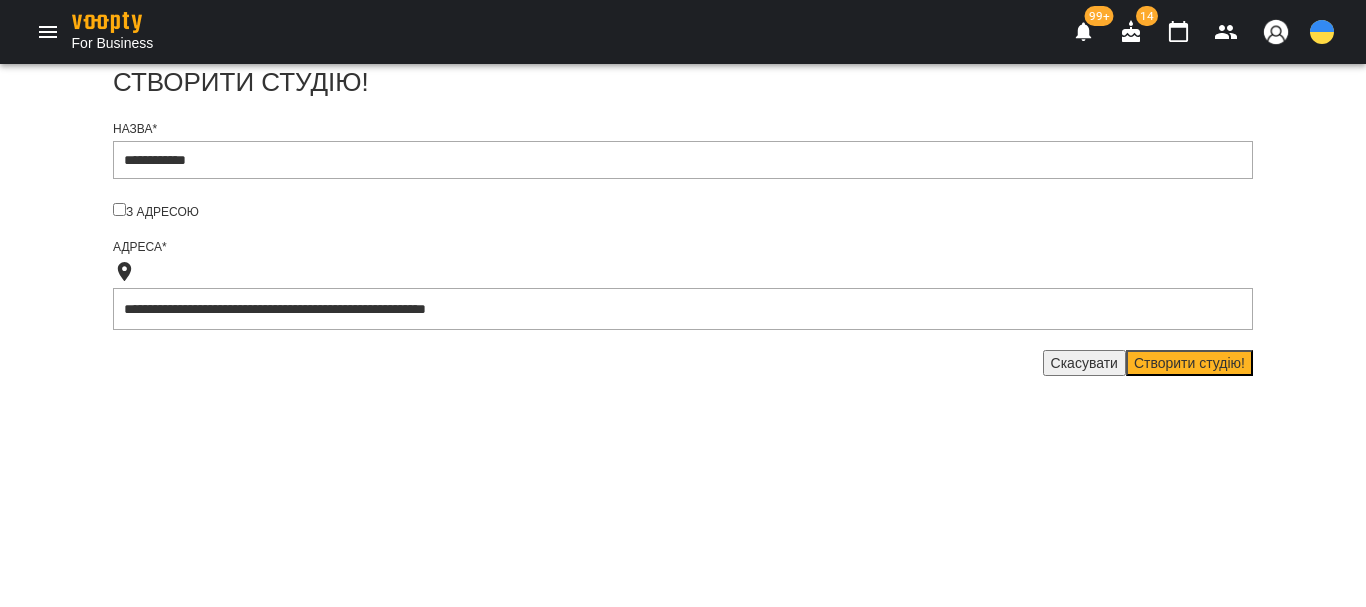 click on "Створити студію!" at bounding box center [1189, 363] 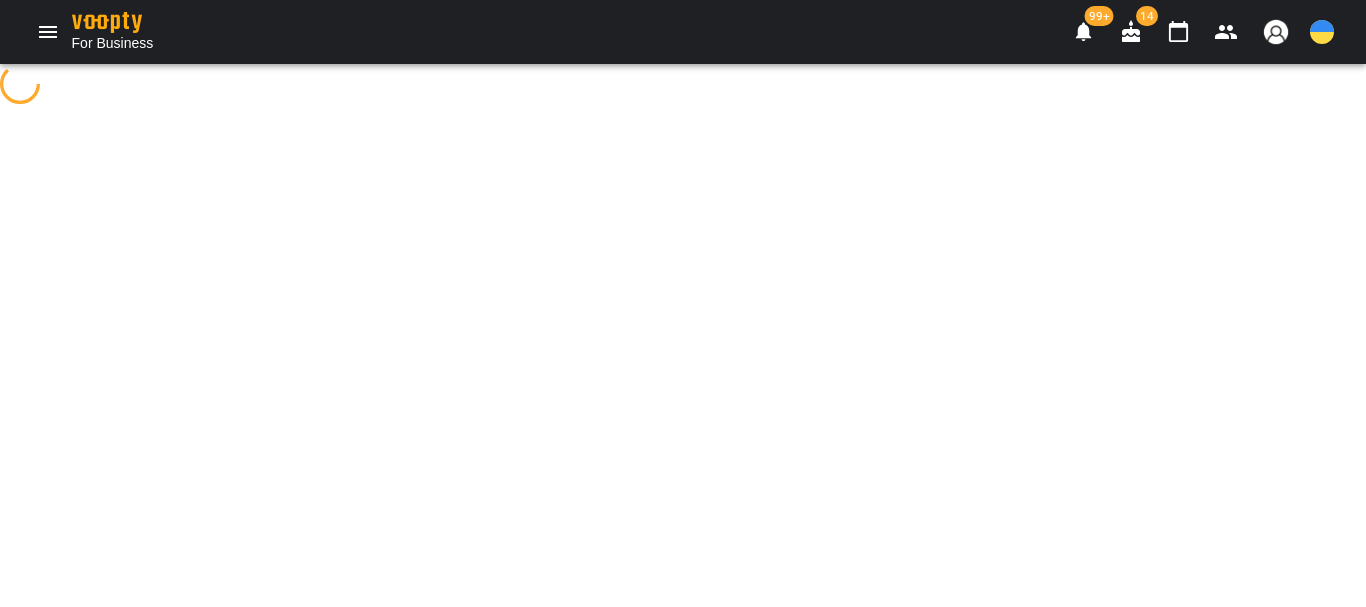 select on "**" 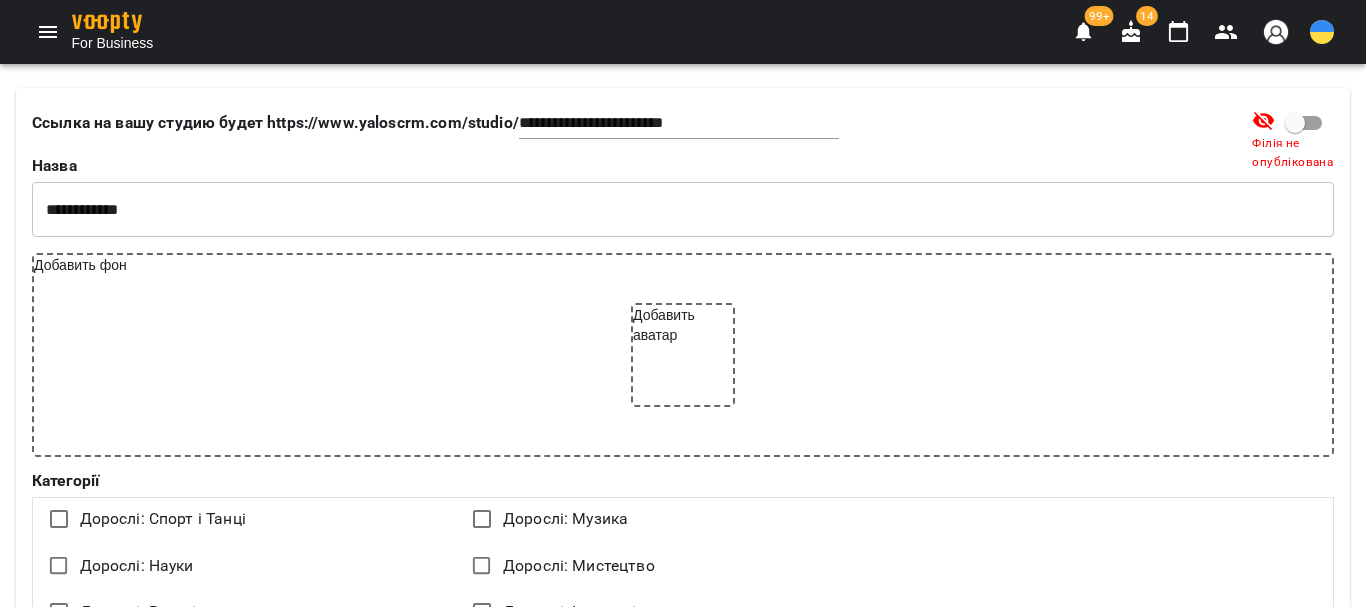 scroll, scrollTop: 426, scrollLeft: 0, axis: vertical 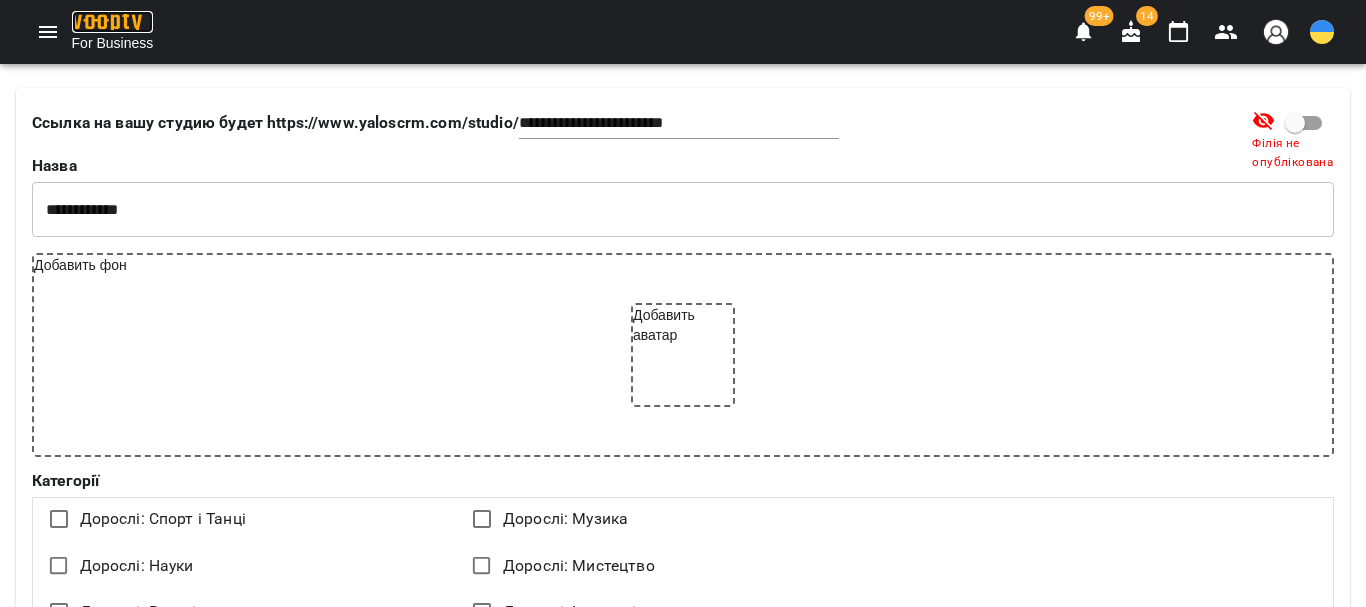 click at bounding box center [107, 22] 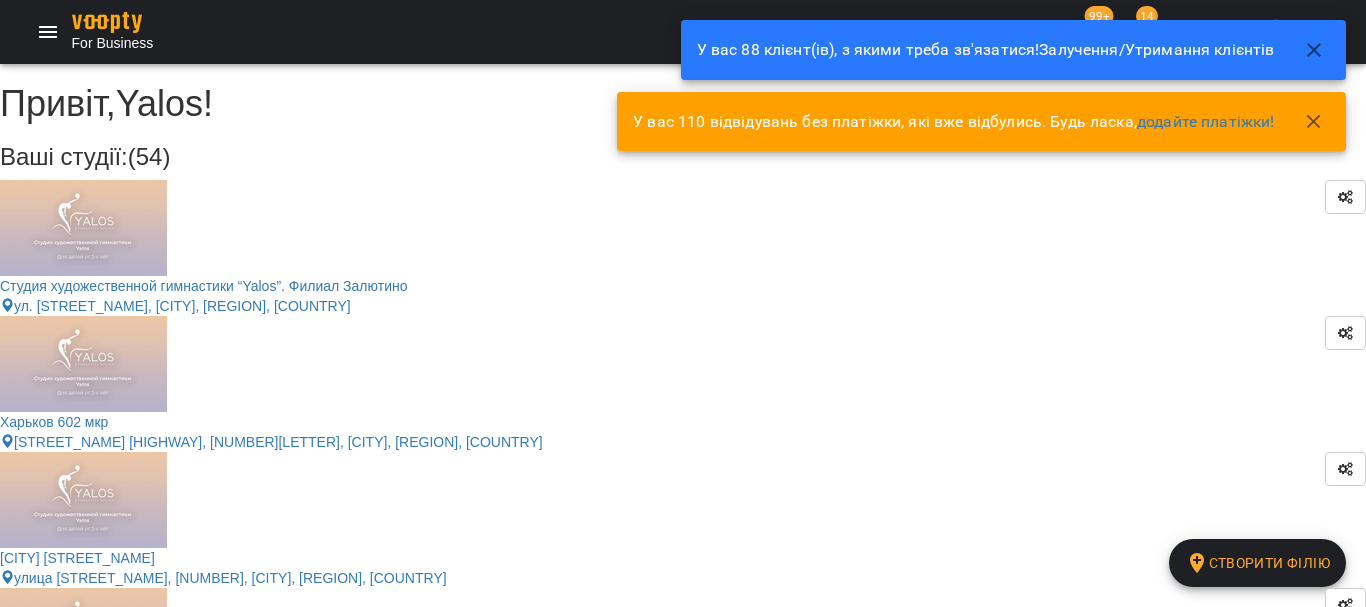 scroll, scrollTop: 2751, scrollLeft: 0, axis: vertical 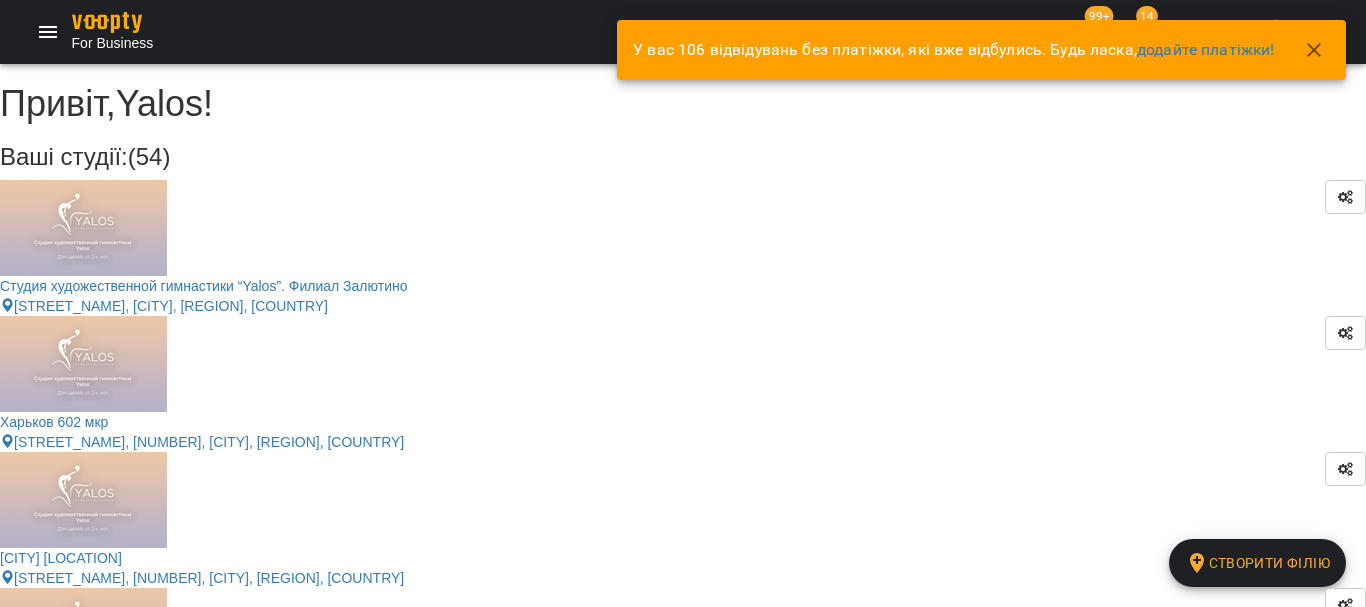 click on "Днепр Шинник" at bounding box center [683, 3174] 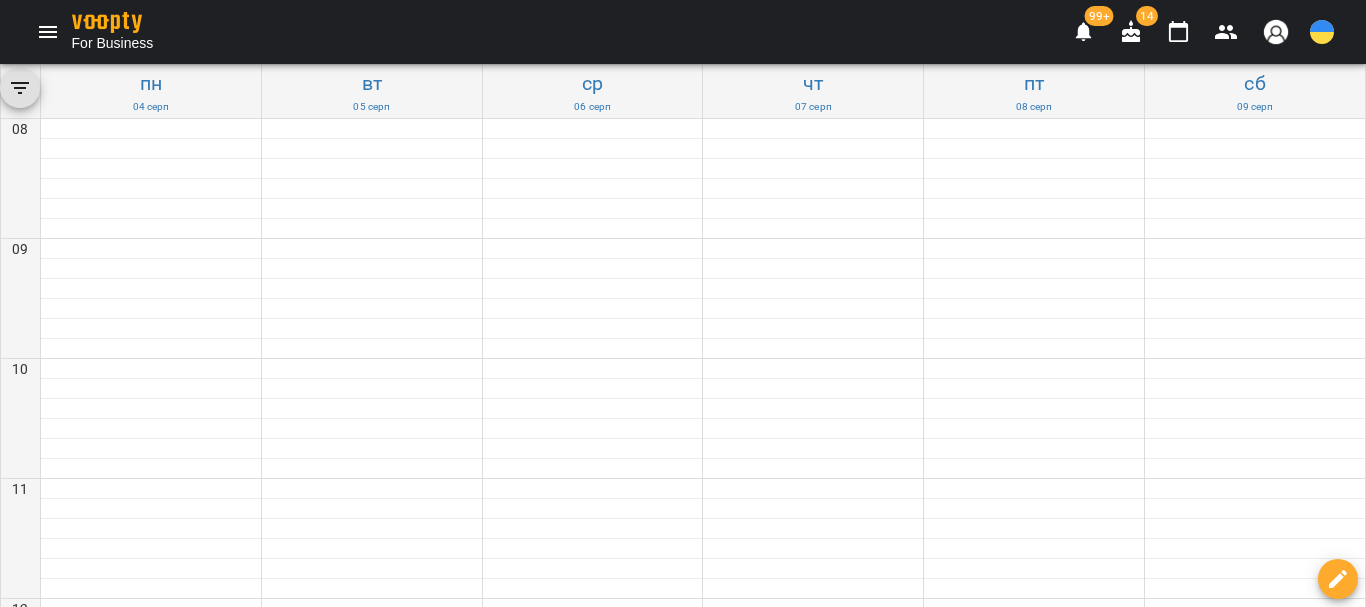 click 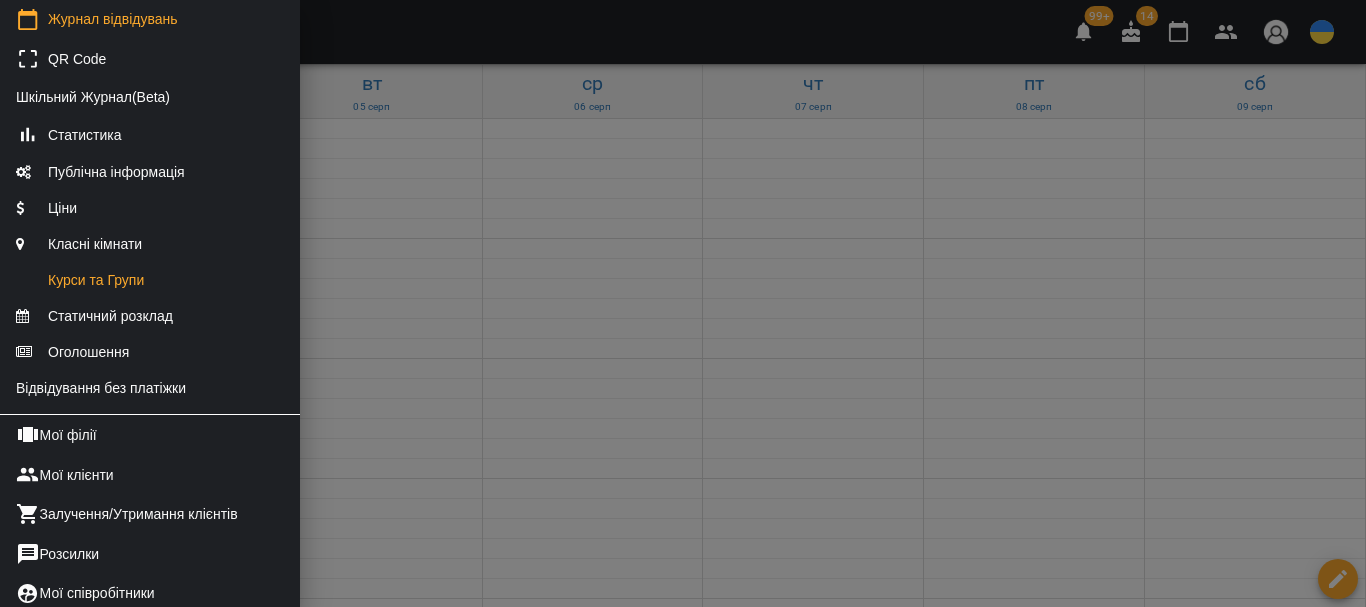 scroll, scrollTop: 141, scrollLeft: 0, axis: vertical 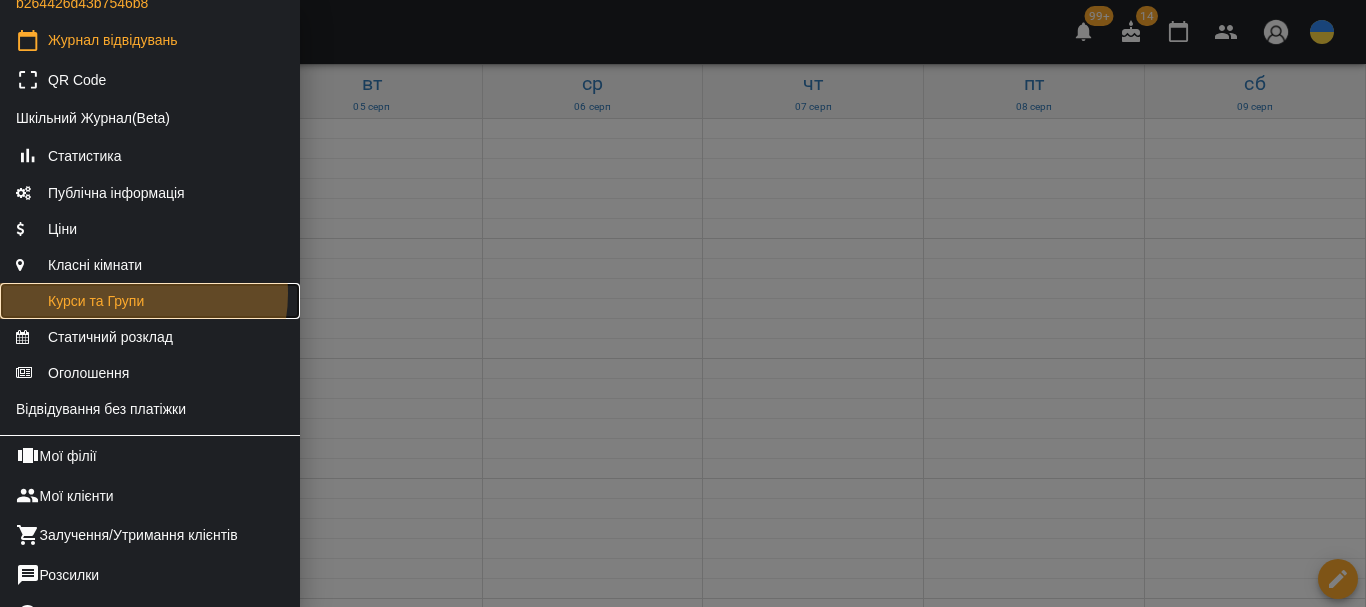 click on "Курси та Групи" at bounding box center [80, 301] 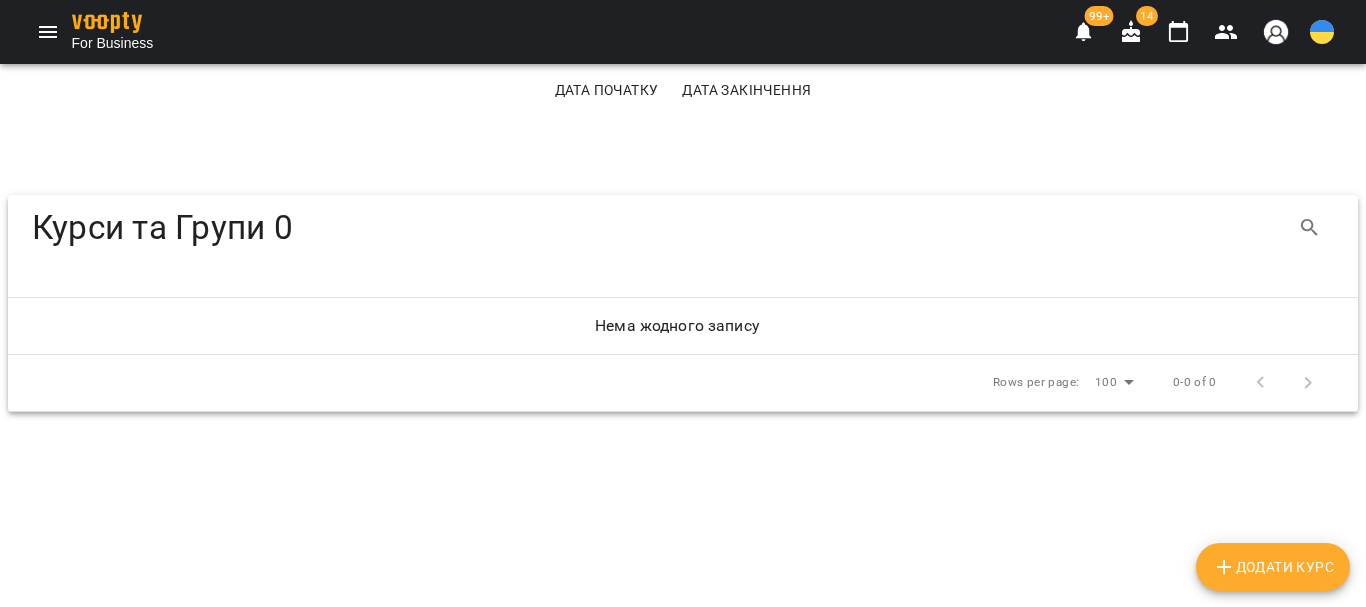 click on "Додати Курс" at bounding box center [1273, 567] 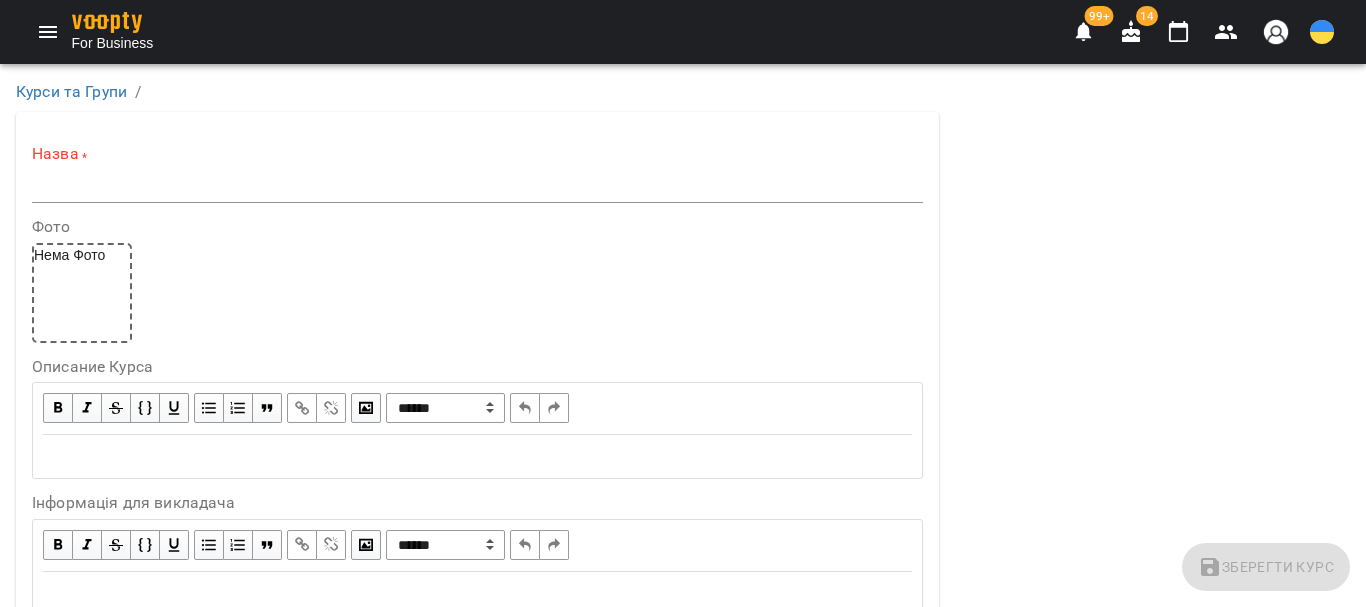 click at bounding box center (477, 187) 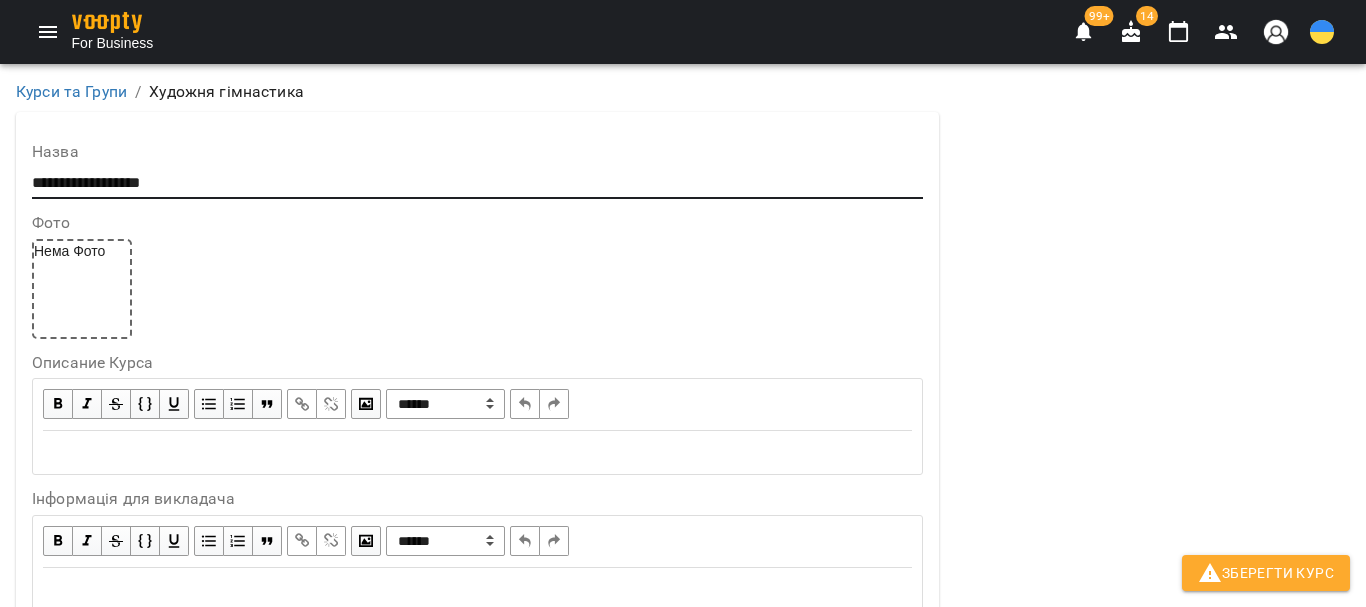 scroll, scrollTop: 500, scrollLeft: 0, axis: vertical 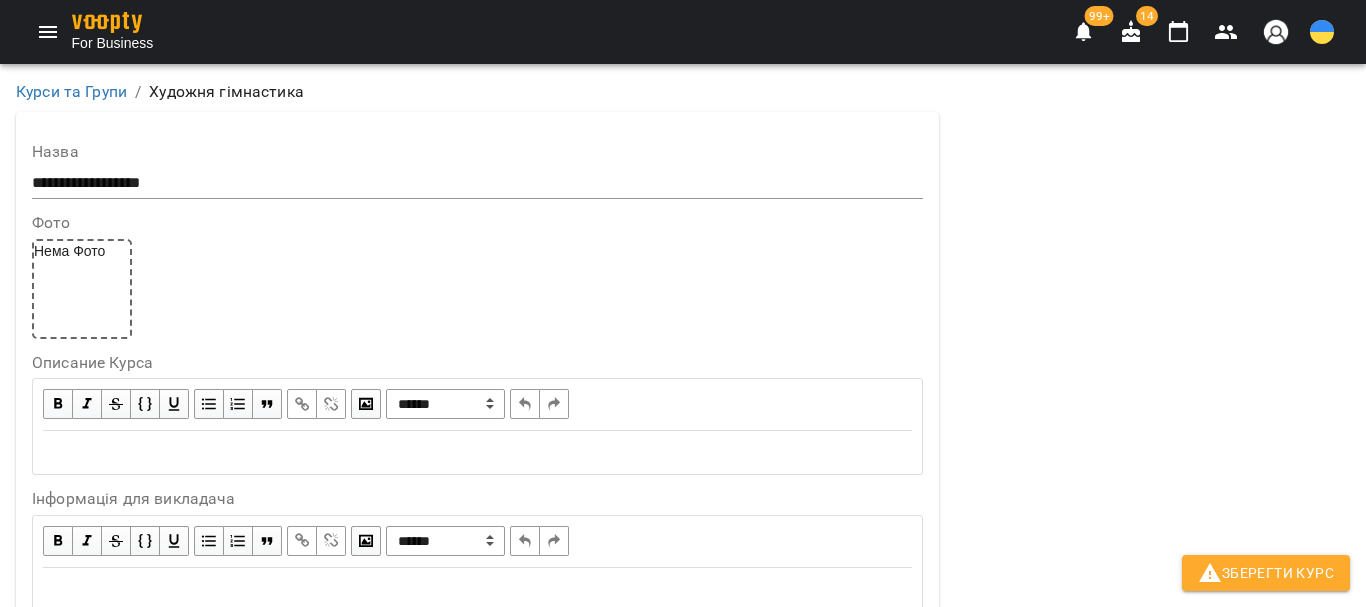 click on "Без ціни" at bounding box center (477, 748) 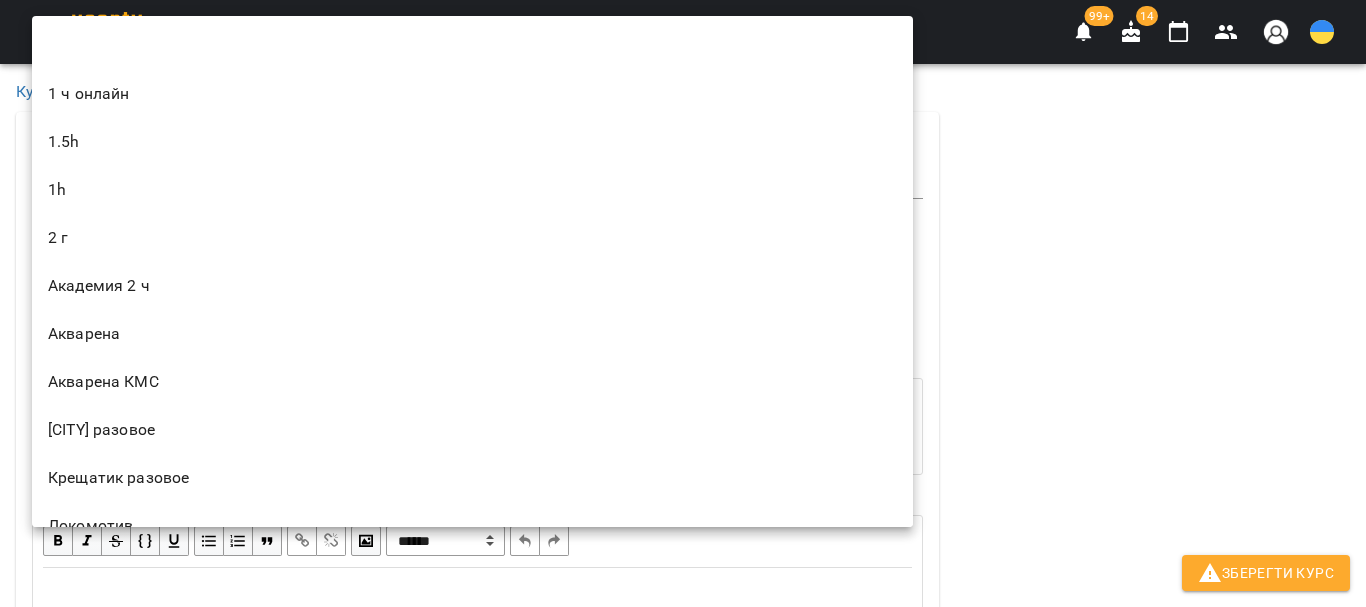scroll, scrollTop: 0, scrollLeft: 0, axis: both 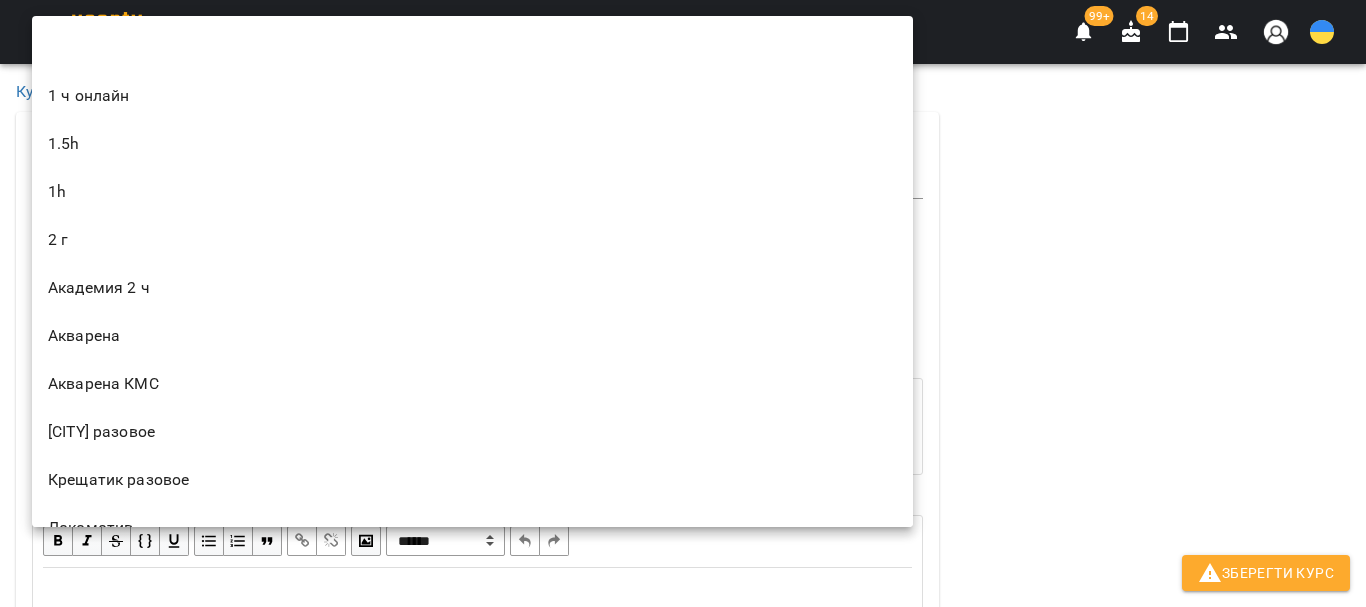click on "1h" at bounding box center (472, 192) 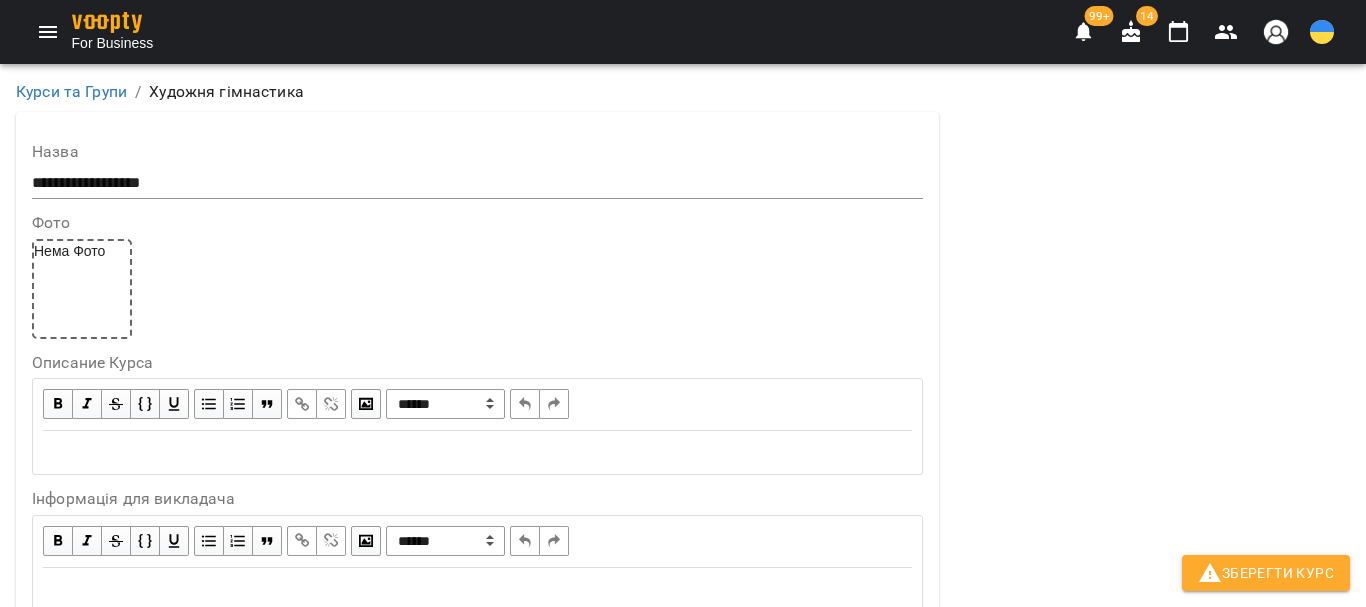 scroll, scrollTop: 600, scrollLeft: 0, axis: vertical 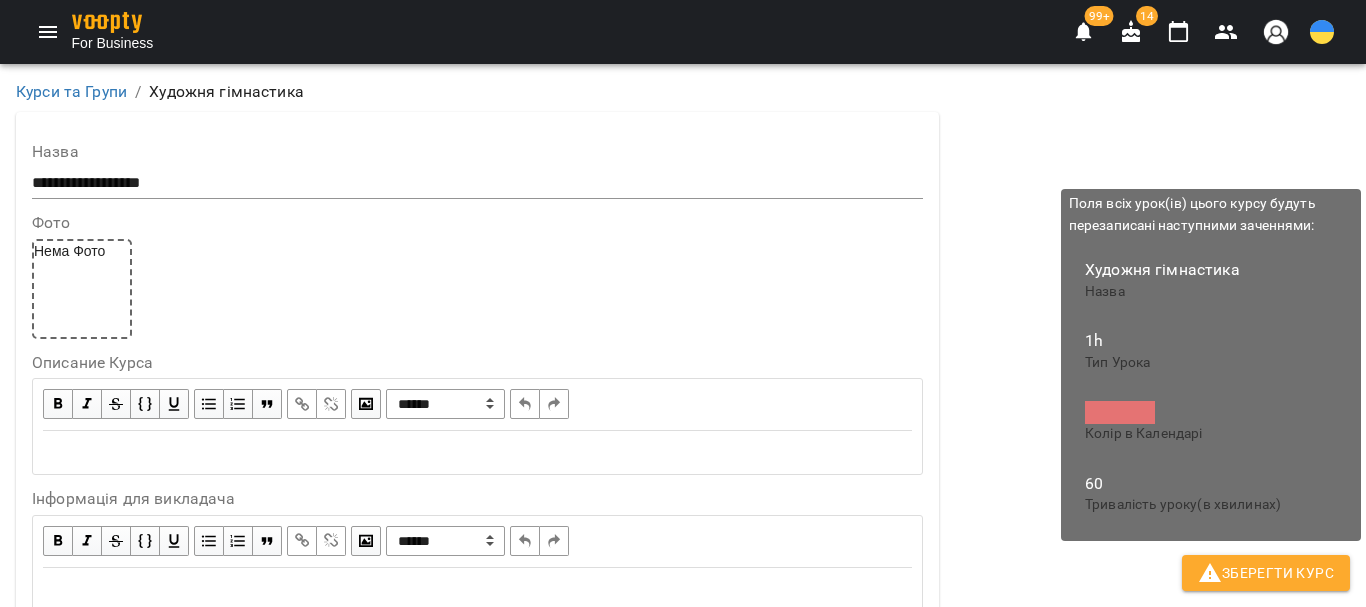 click on "Зберегти Курс" at bounding box center [1266, 573] 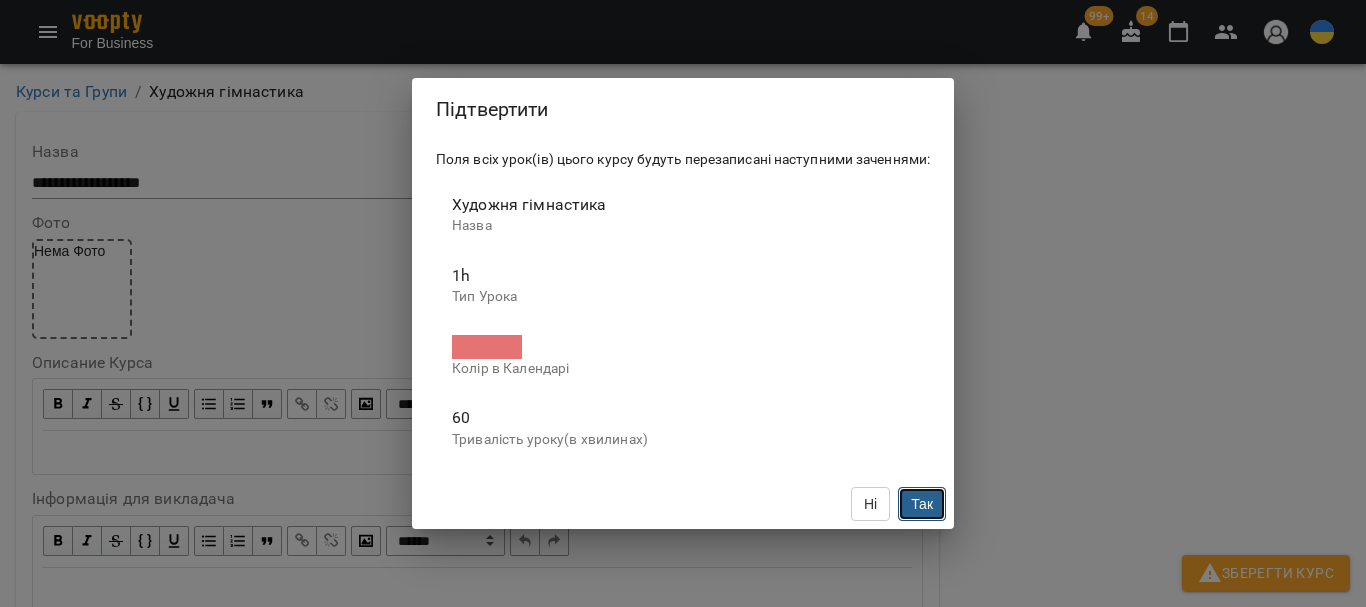 click on "Так" at bounding box center (922, 504) 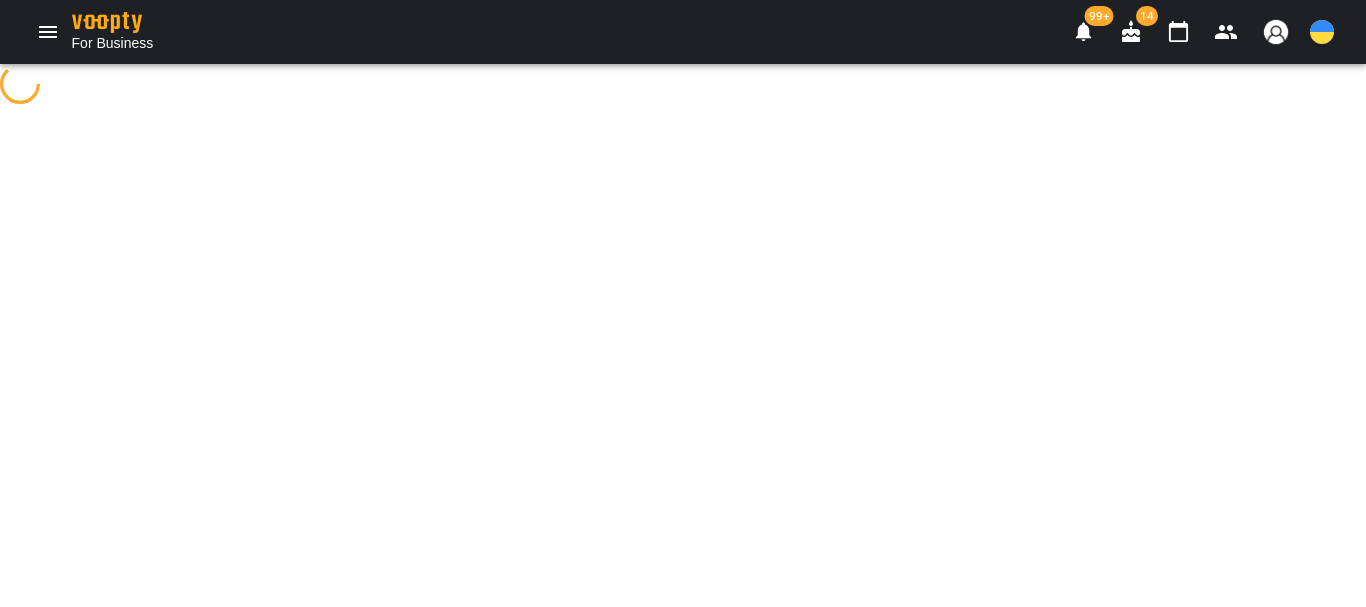 scroll, scrollTop: 0, scrollLeft: 0, axis: both 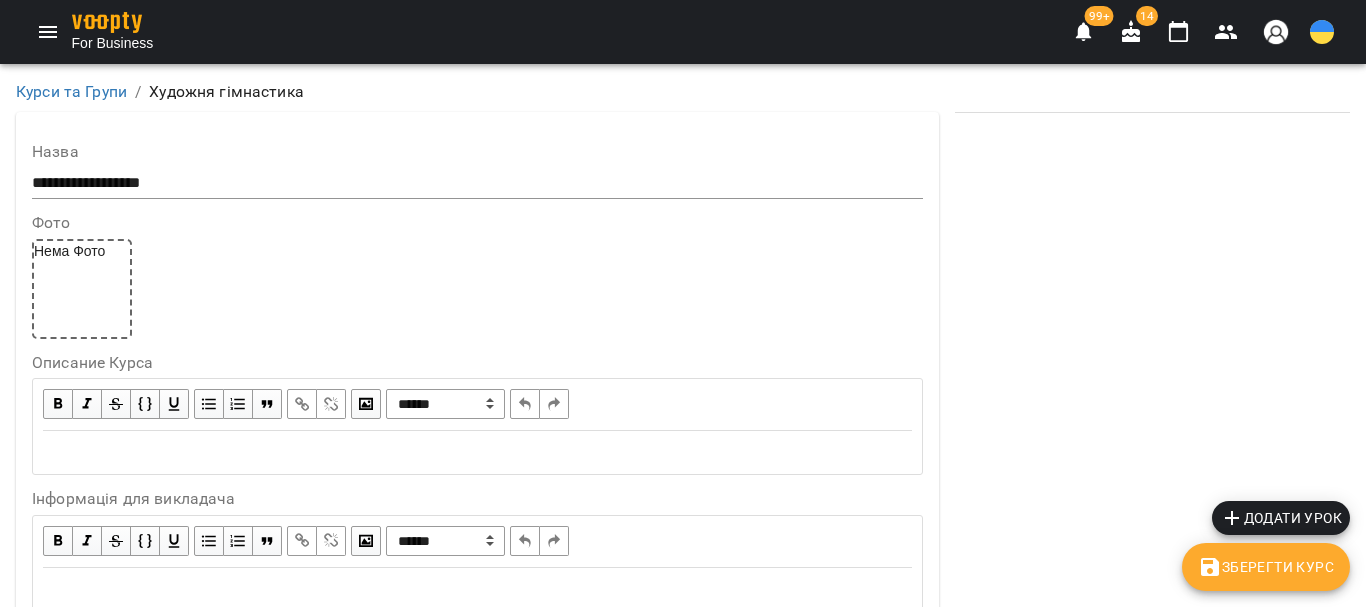 click on "Додати урок" at bounding box center [1281, 518] 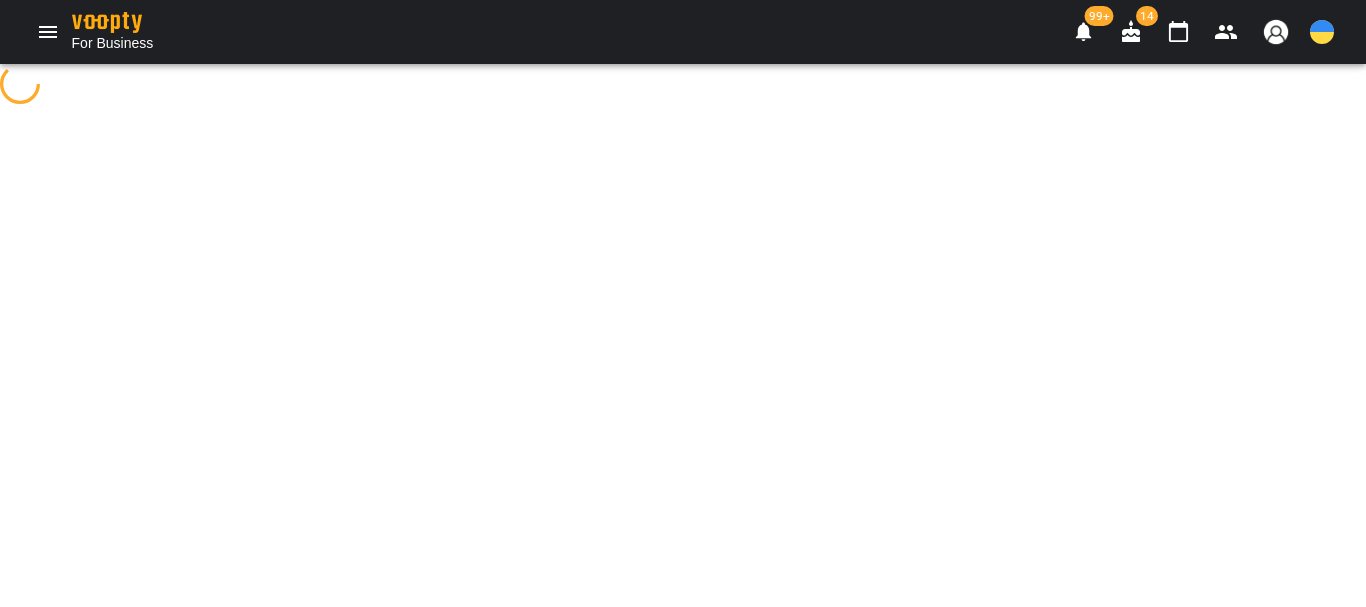 select on "**" 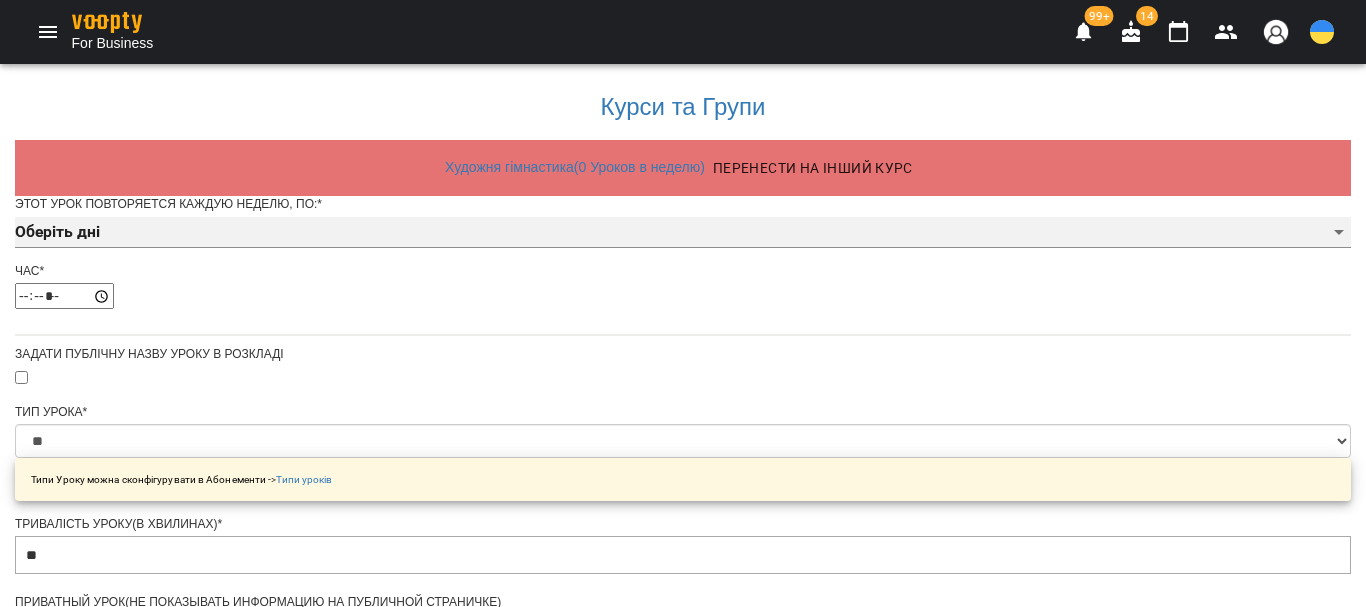 click on "Оберіть дні" at bounding box center [683, 233] 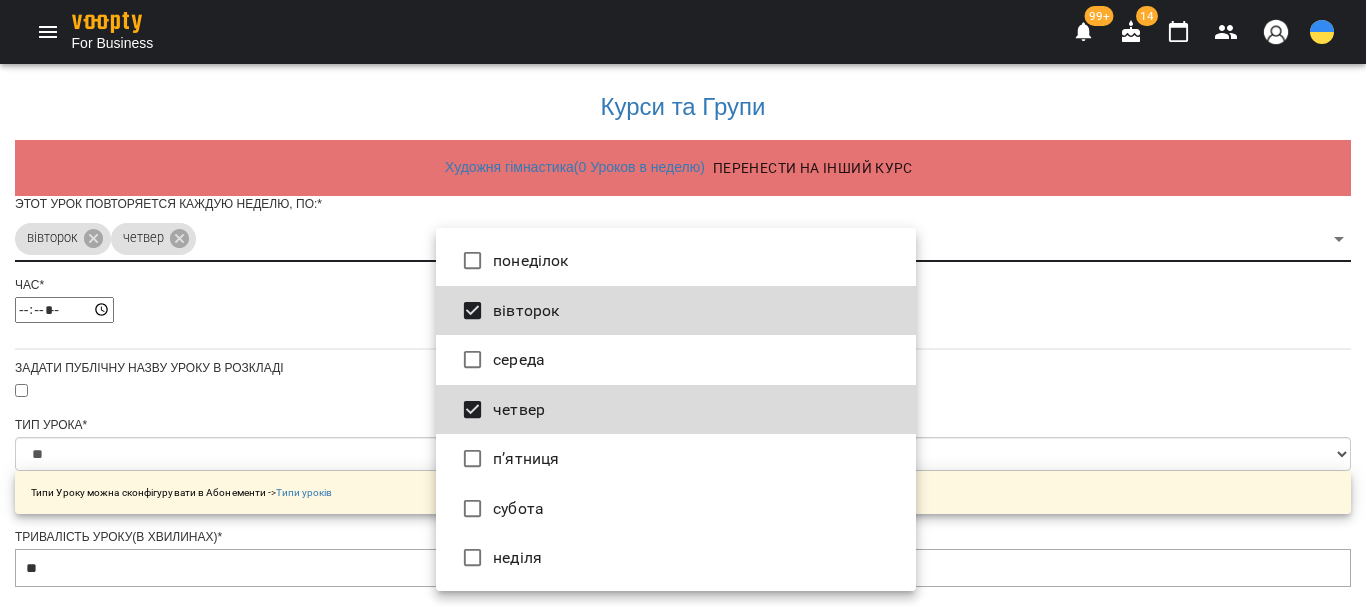 click at bounding box center (683, 303) 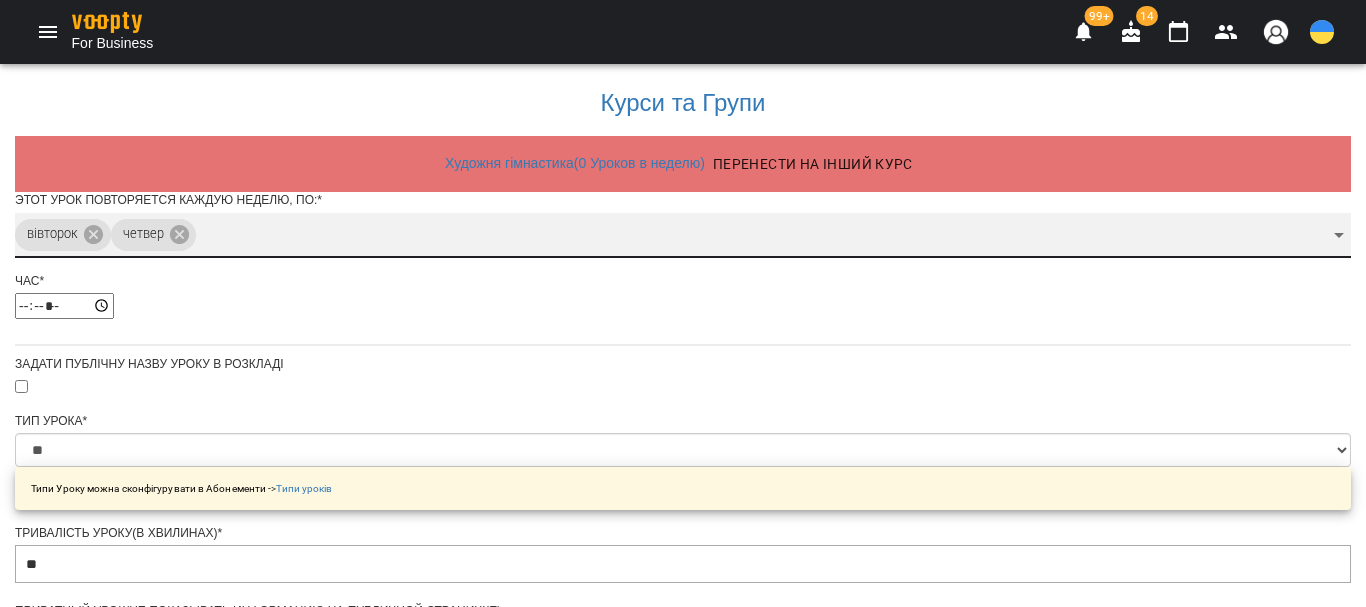scroll, scrollTop: 600, scrollLeft: 0, axis: vertical 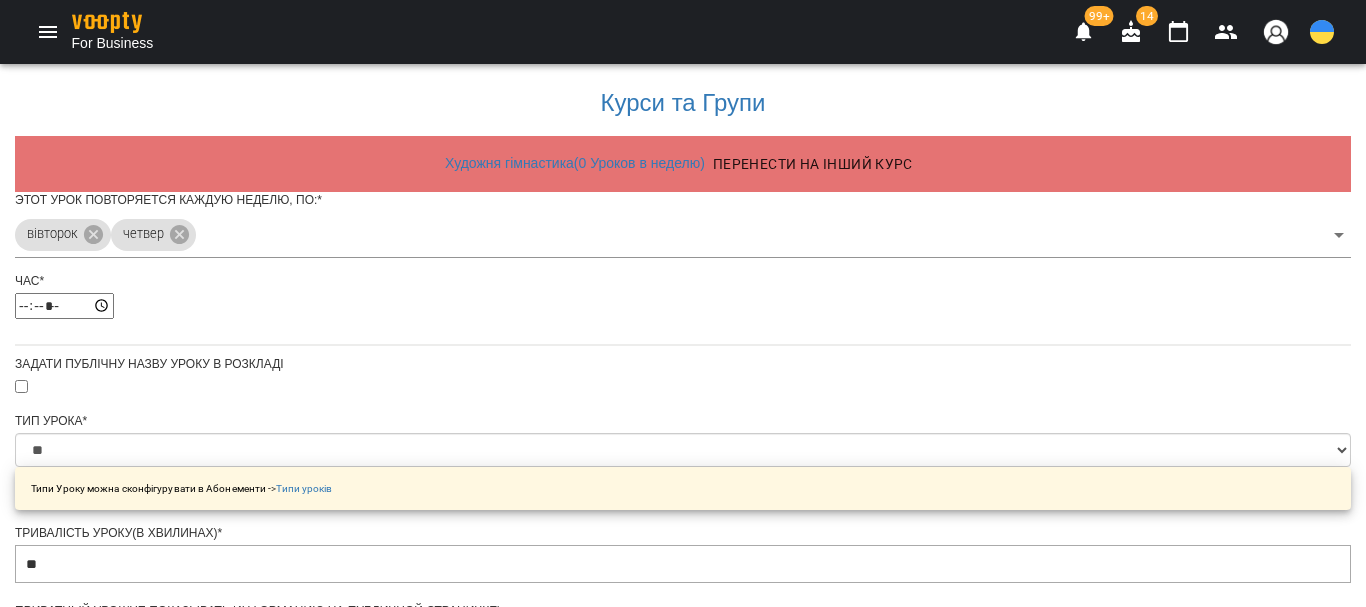 click on "Обрати клієнтів які це відвідують" at bounding box center (180, 1023) 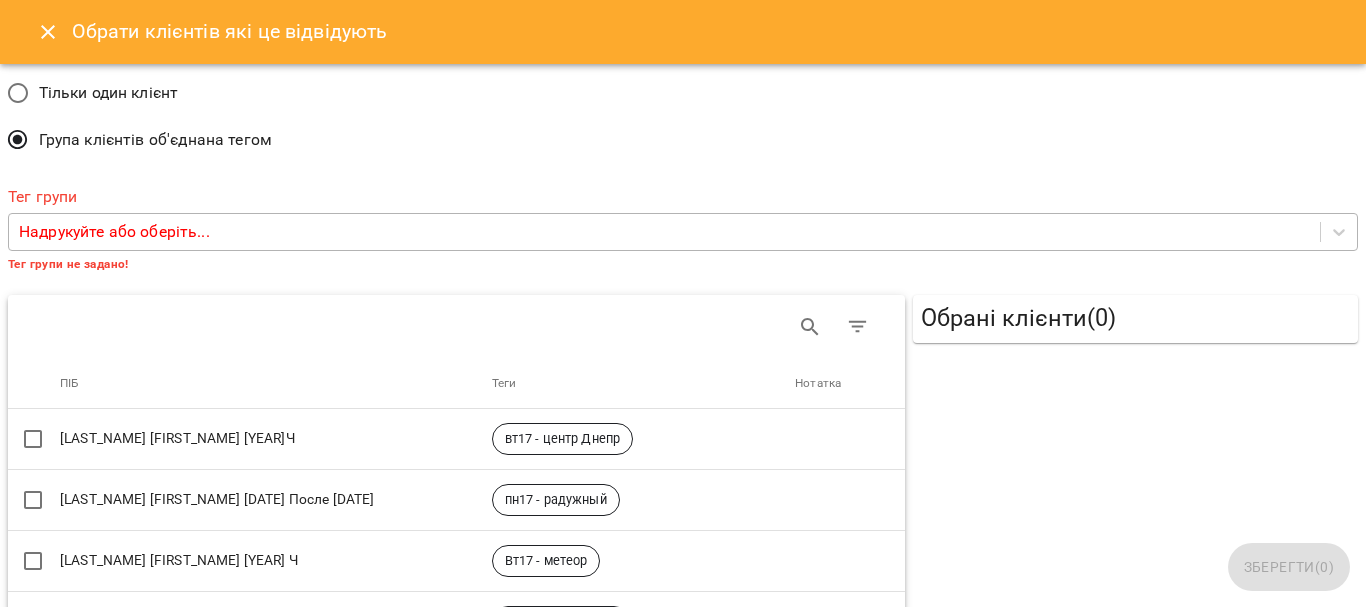 click on "Надрукуйте або оберіть..." at bounding box center (114, 232) 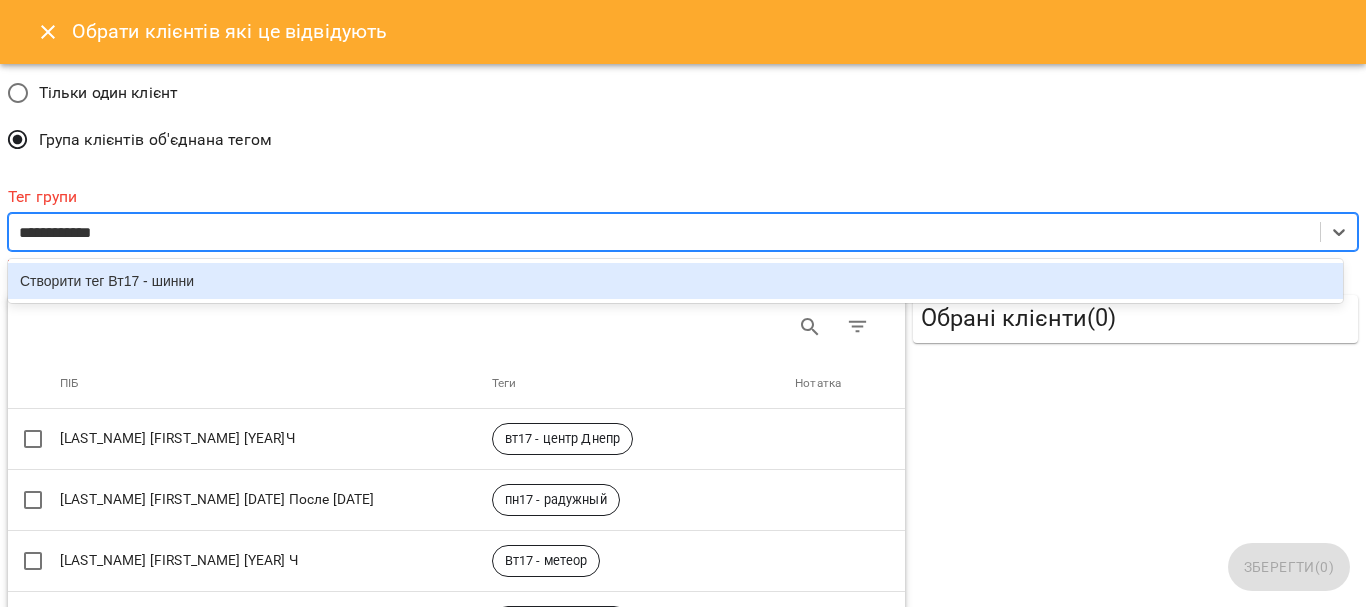 type on "**********" 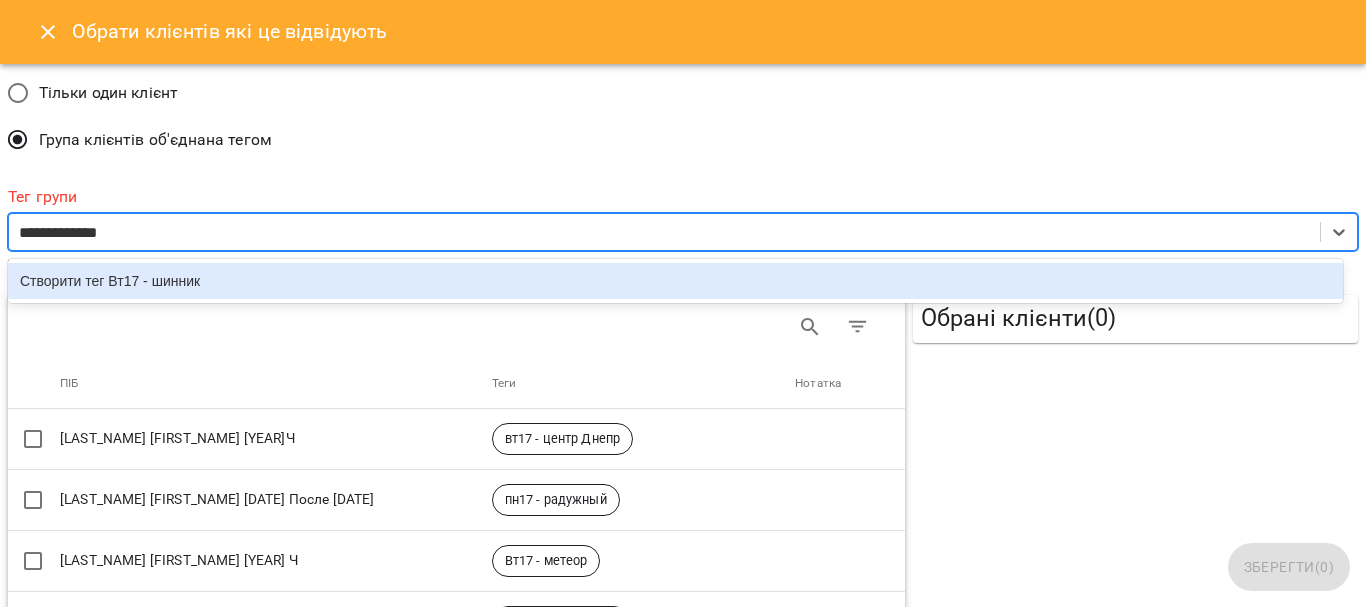 click on "Створити тег Вт17 - шинник" at bounding box center [675, 281] 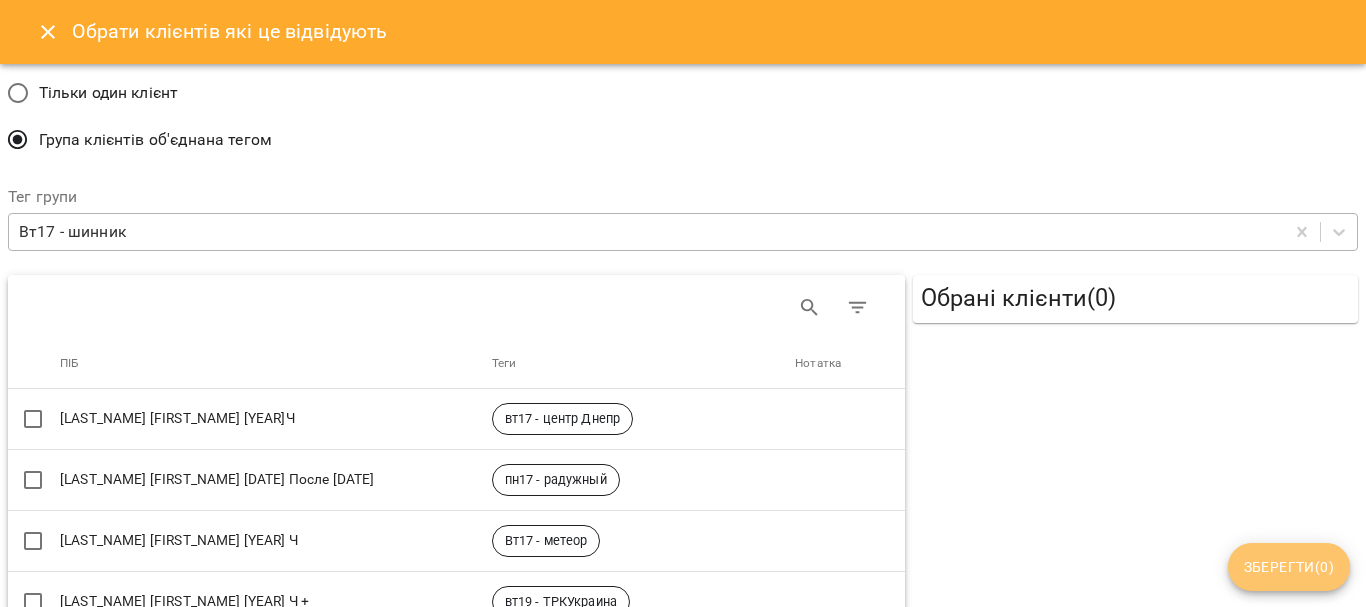 click on "Зберегти ( 0 )" at bounding box center [1289, 567] 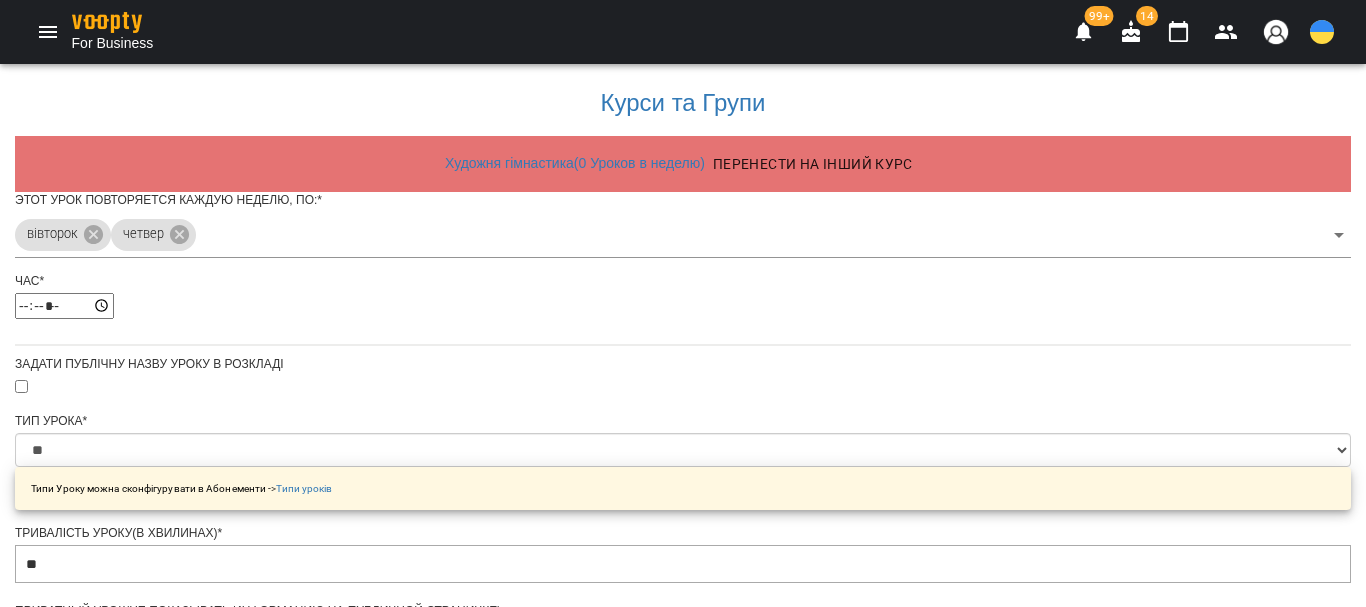 scroll, scrollTop: 762, scrollLeft: 0, axis: vertical 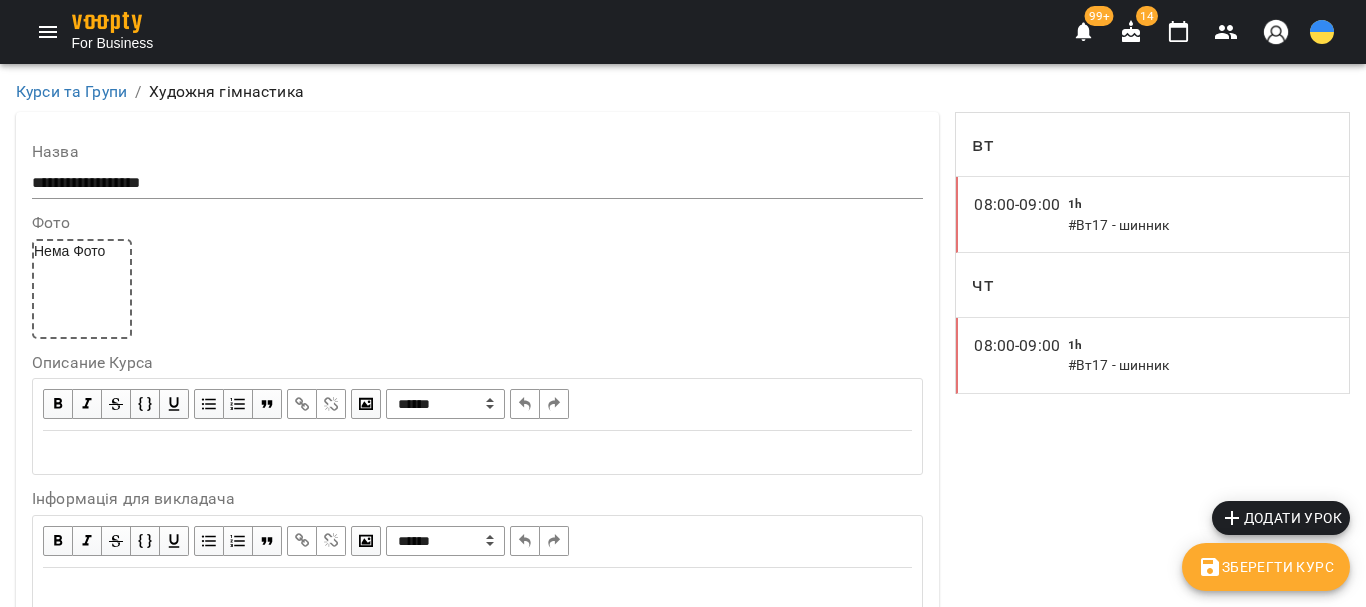 click on "Додати урок" at bounding box center [1281, 518] 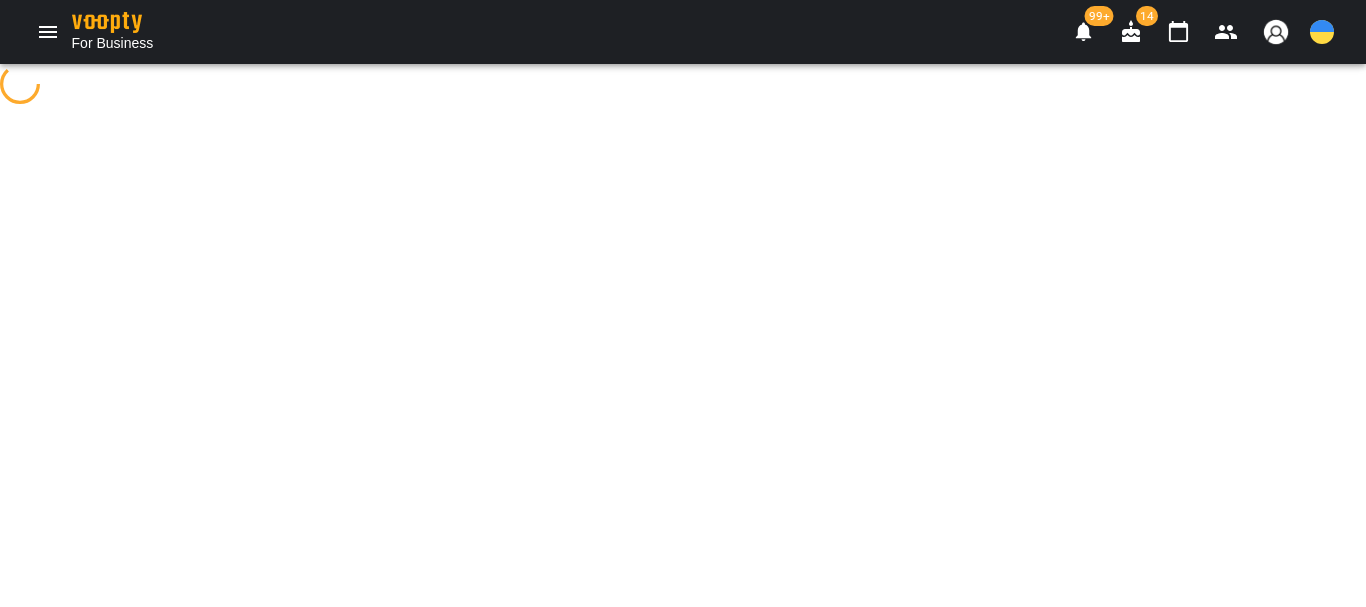 select on "**" 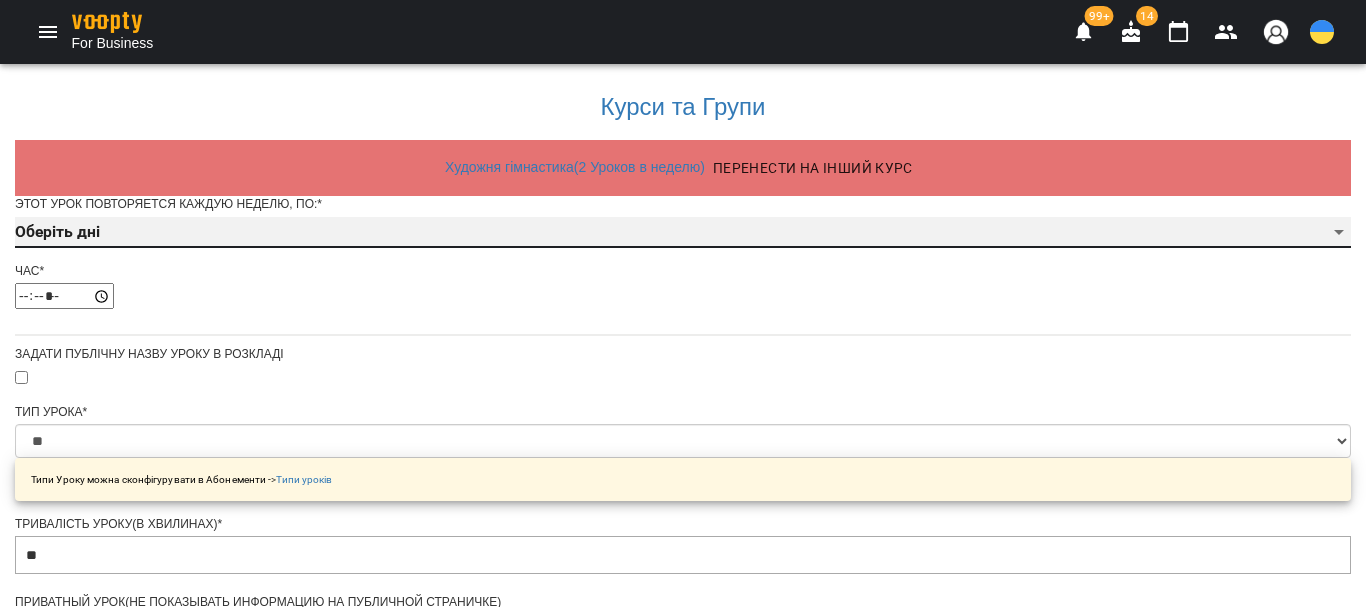 click on "Оберіть дні" at bounding box center (683, 233) 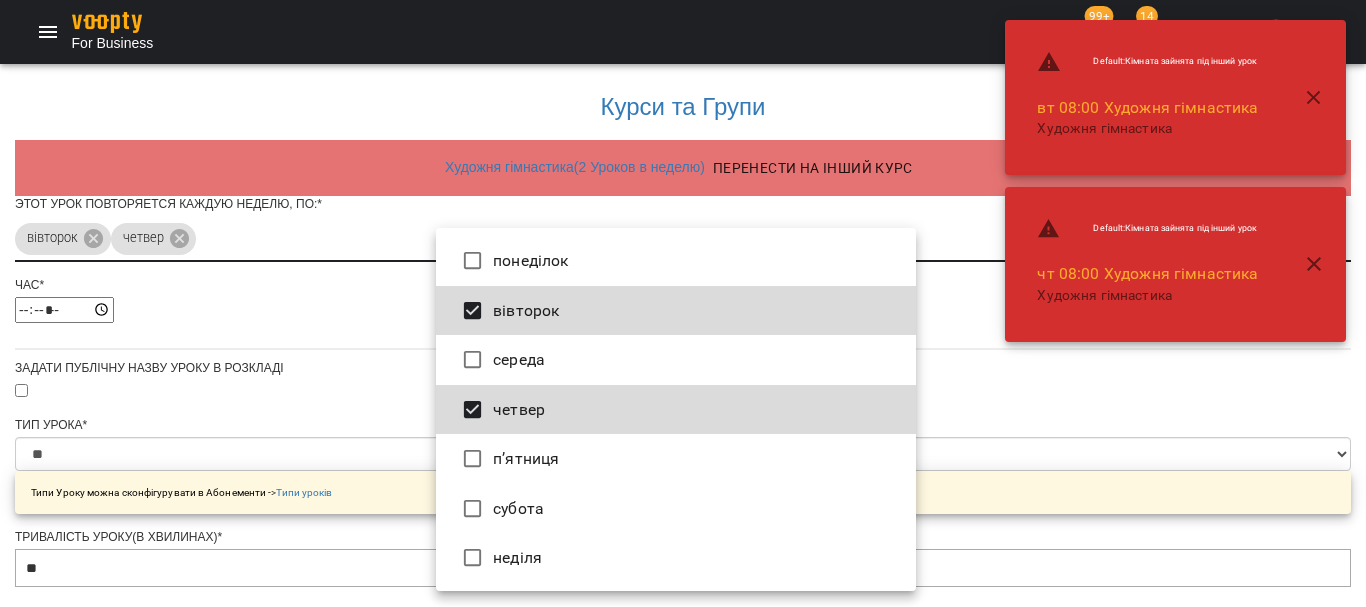 click at bounding box center (683, 303) 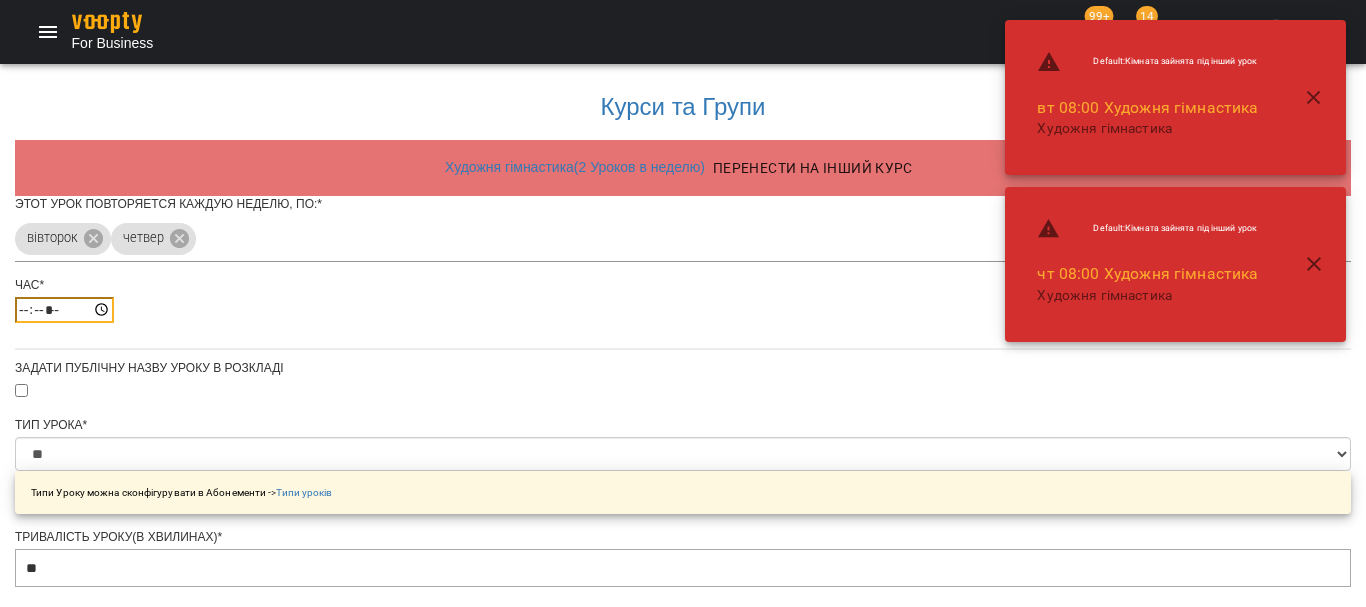 click on "*****" at bounding box center (64, 310) 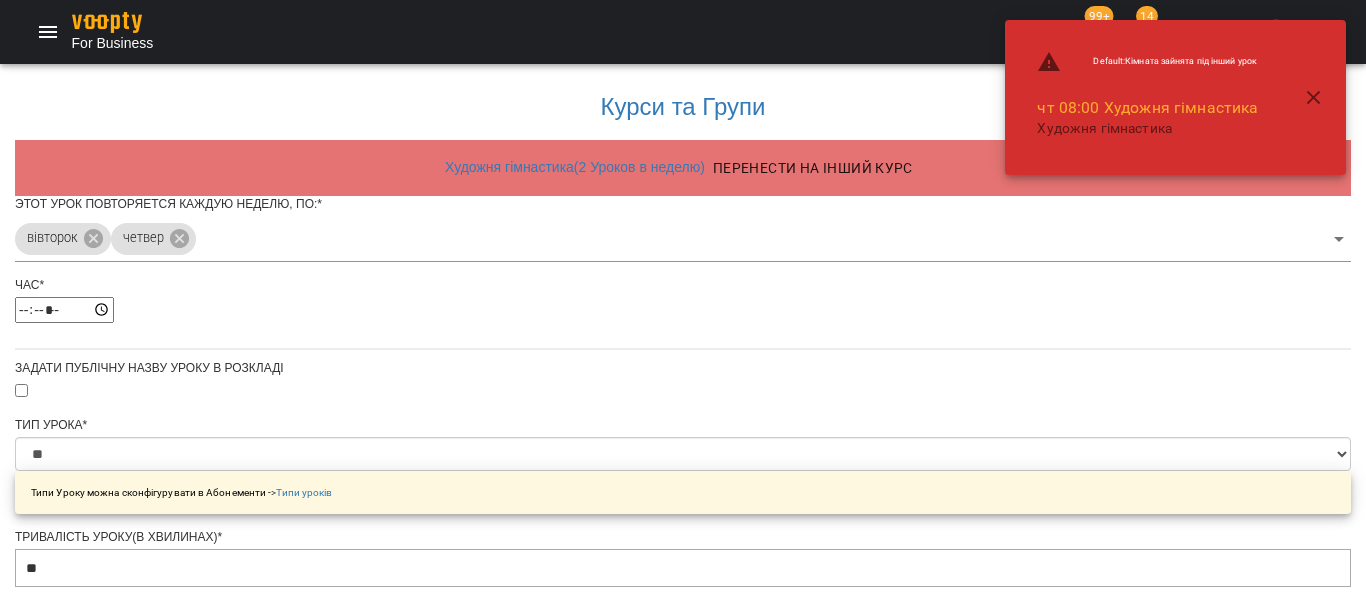 type on "*****" 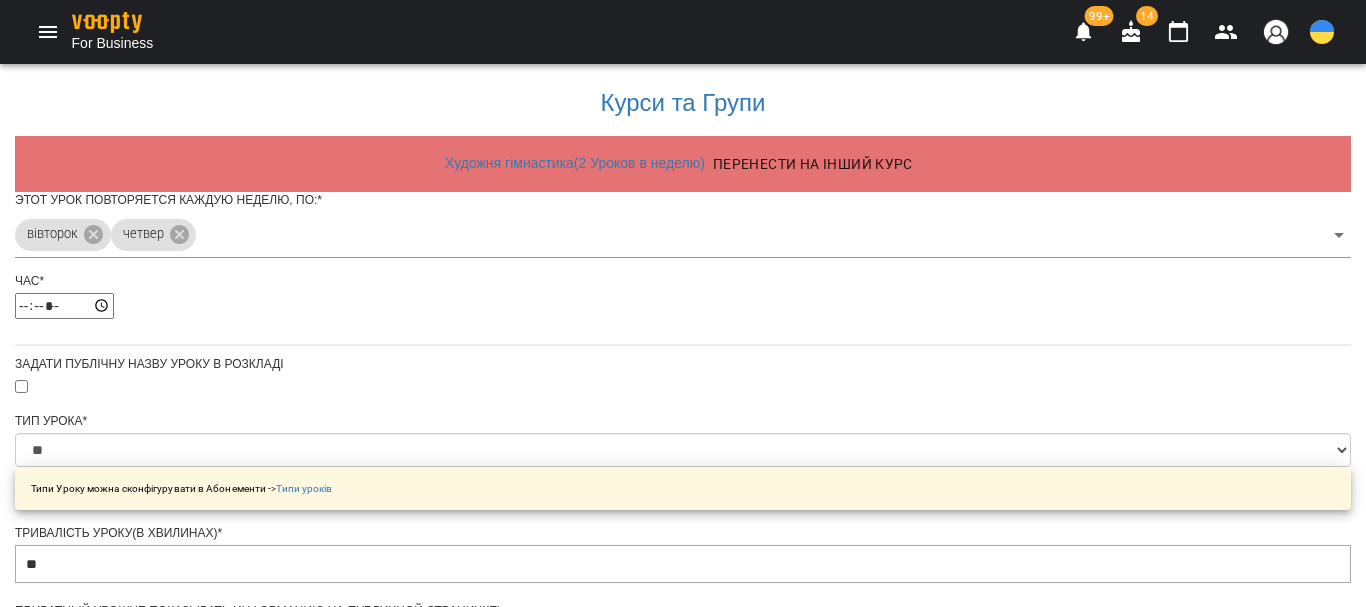 scroll, scrollTop: 700, scrollLeft: 0, axis: vertical 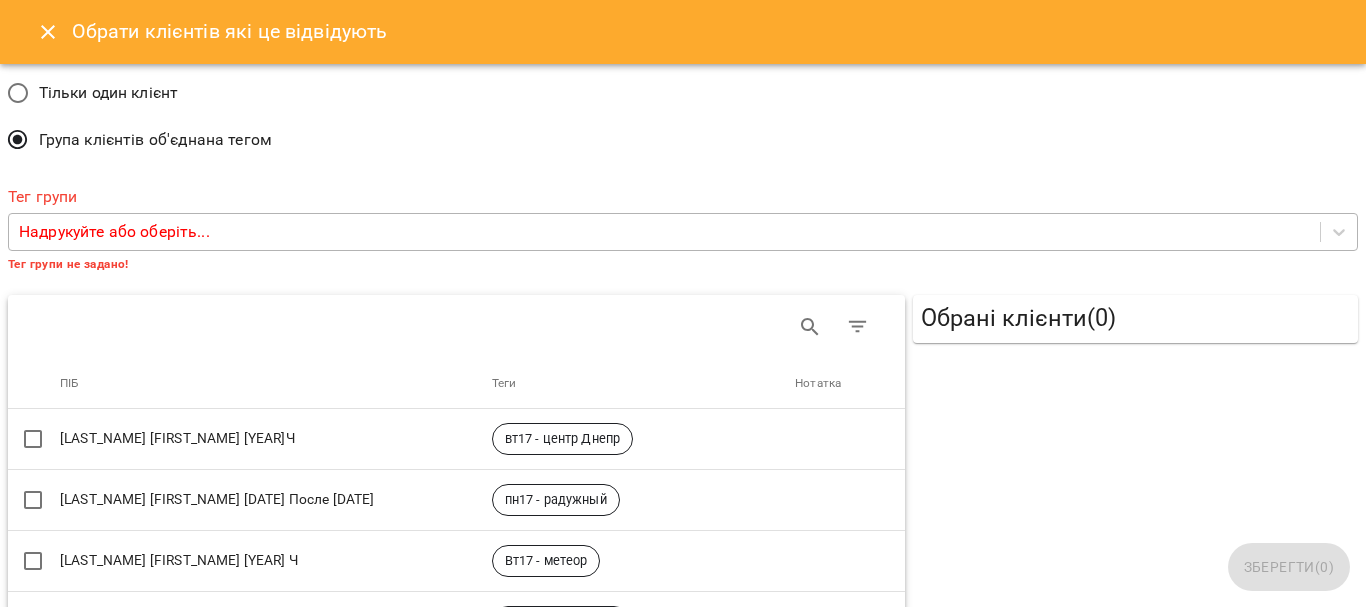 click on "Надрукуйте або оберіть..." at bounding box center (114, 232) 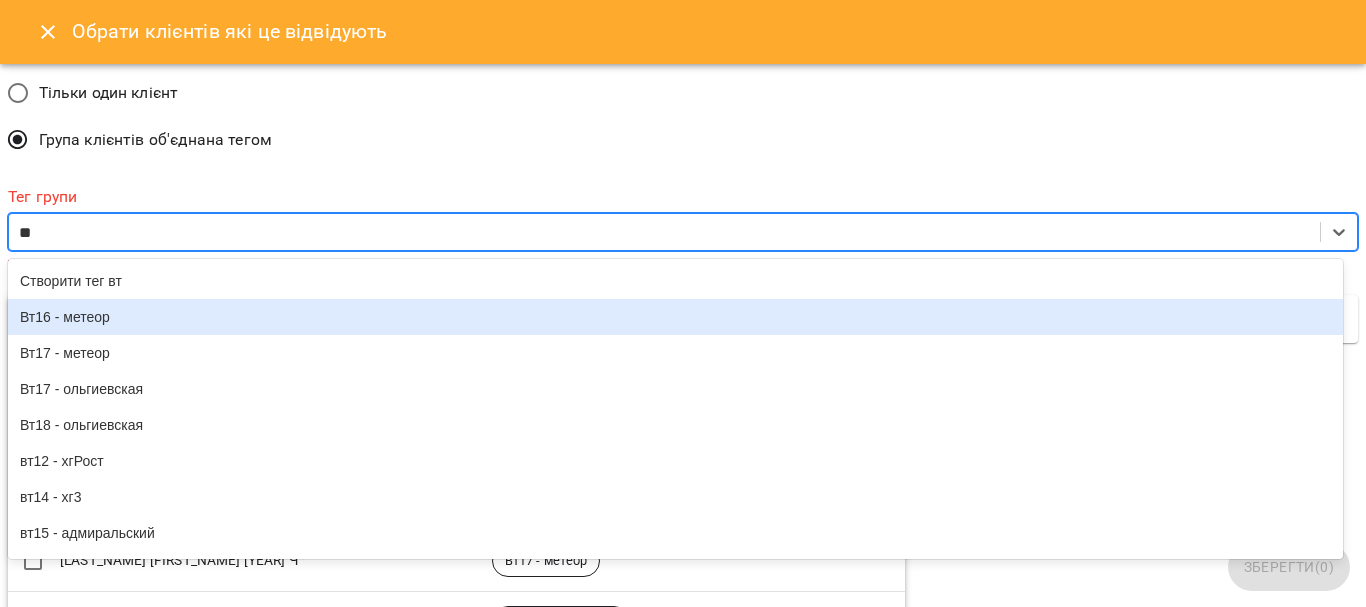 type on "*" 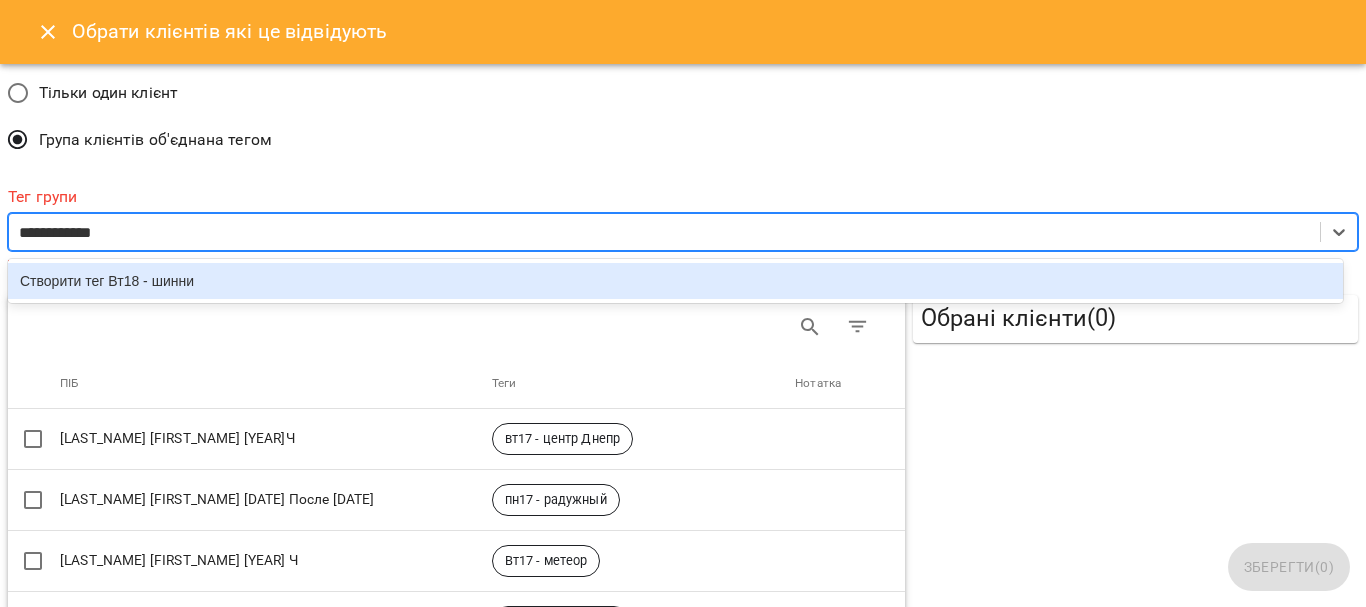 type on "**********" 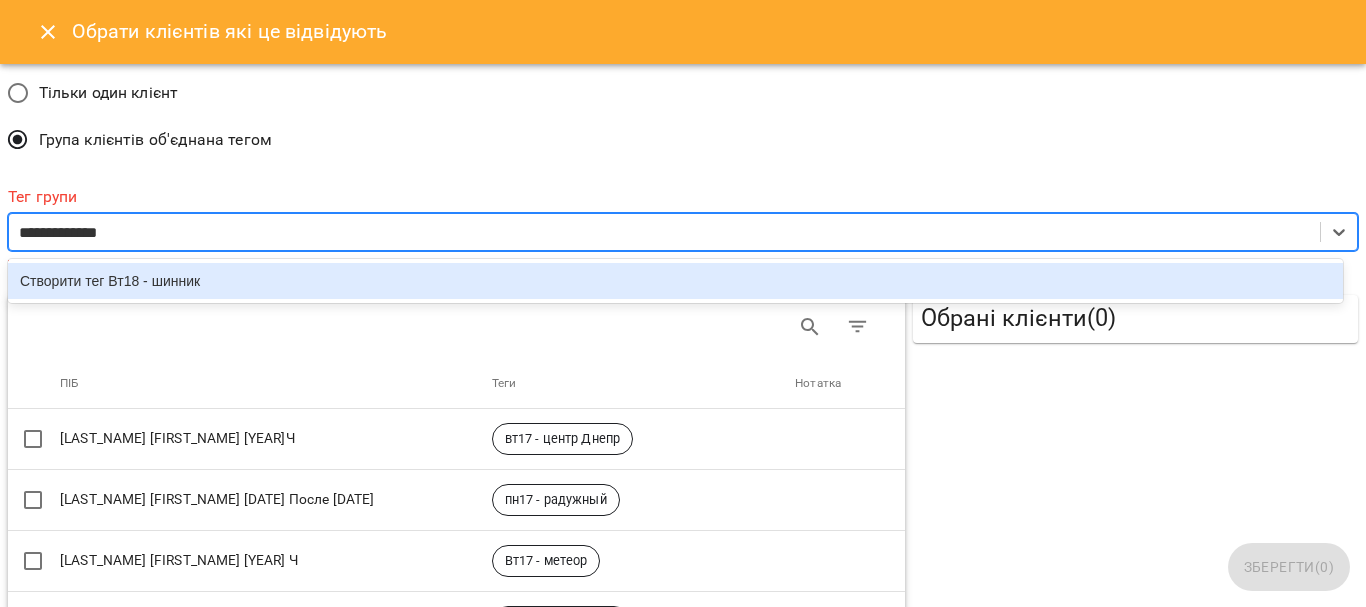 click on "Створити тег Вт18 - шинник" at bounding box center [675, 281] 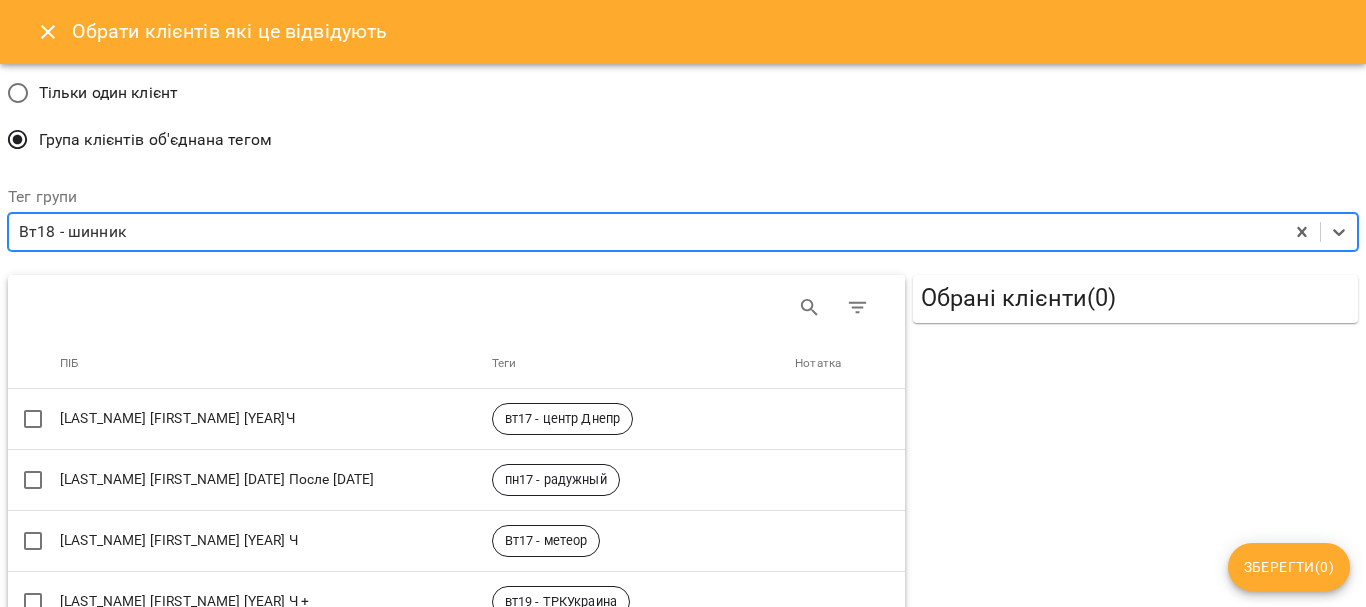 click on "Зберегти ( 0 )" at bounding box center (1289, 567) 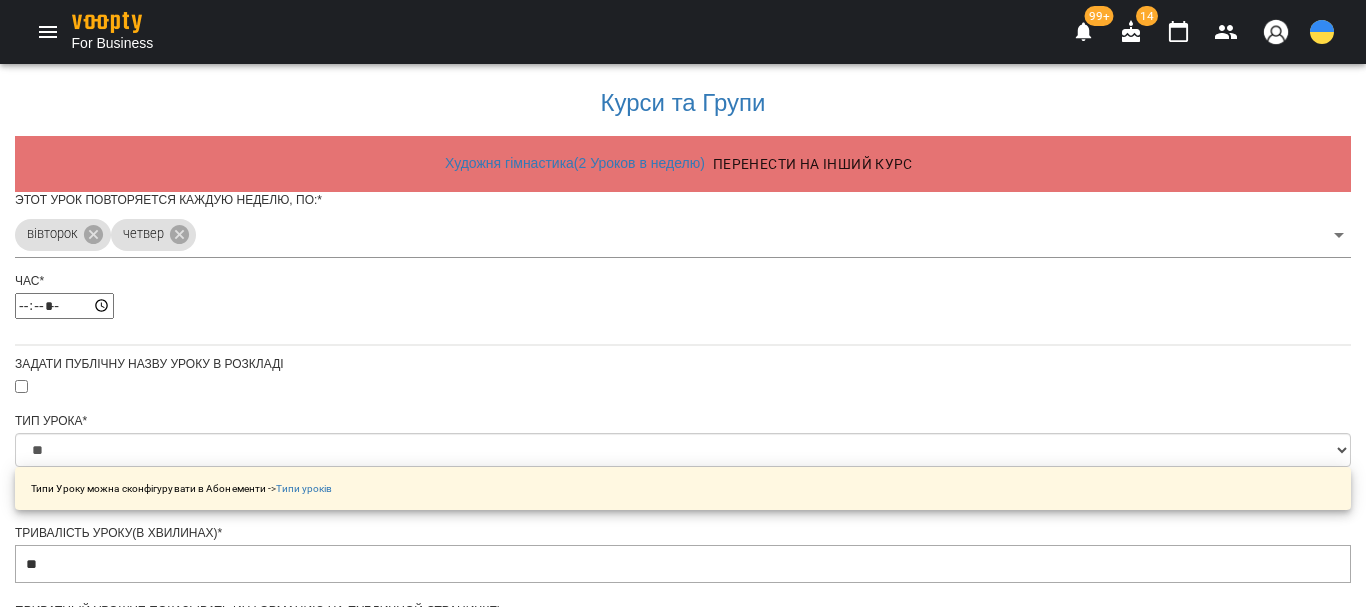 scroll, scrollTop: 762, scrollLeft: 0, axis: vertical 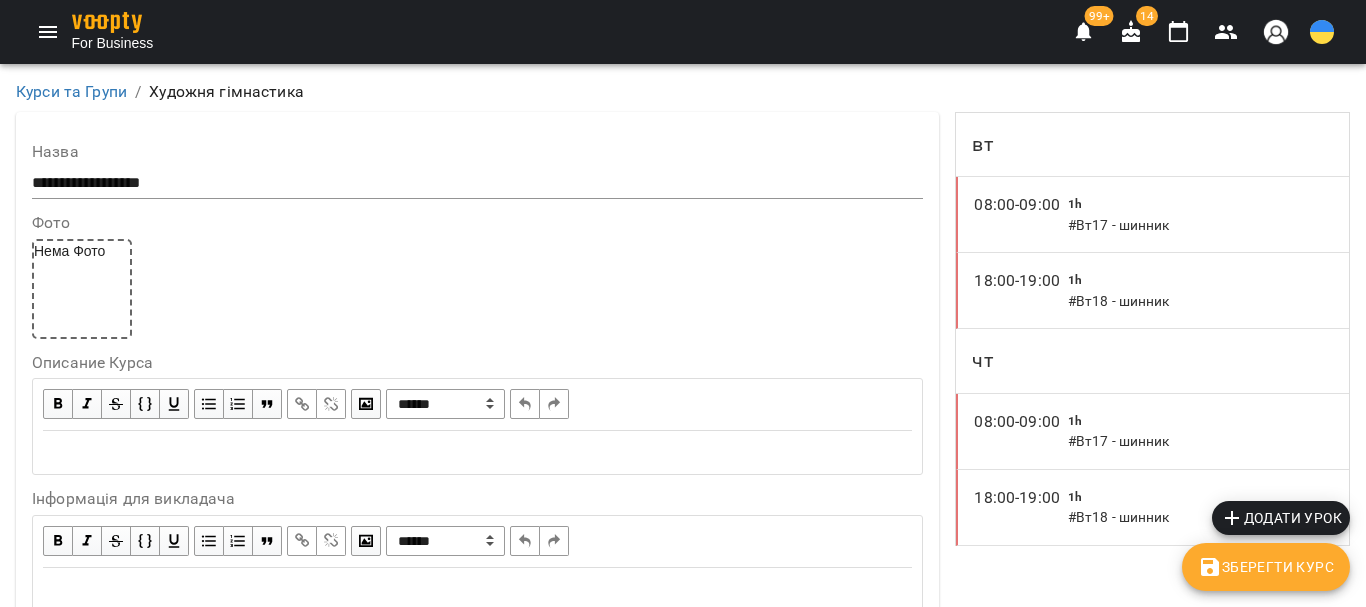 click on "08:00  -  09:00" at bounding box center [1017, 205] 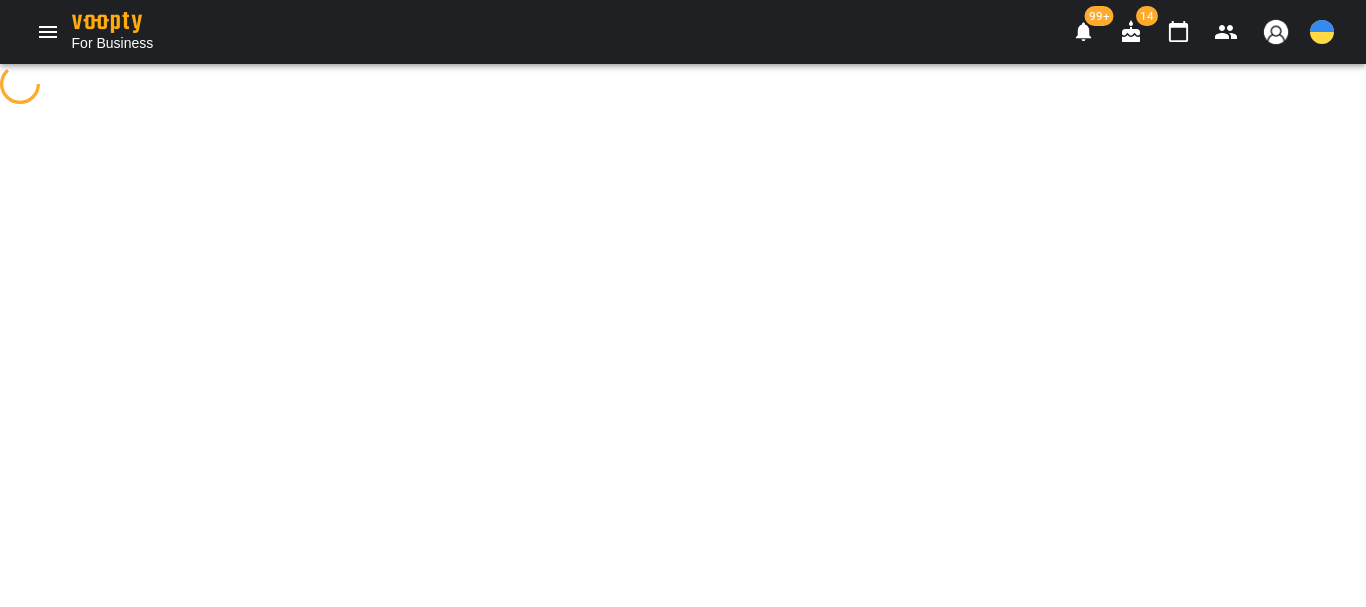 select on "*" 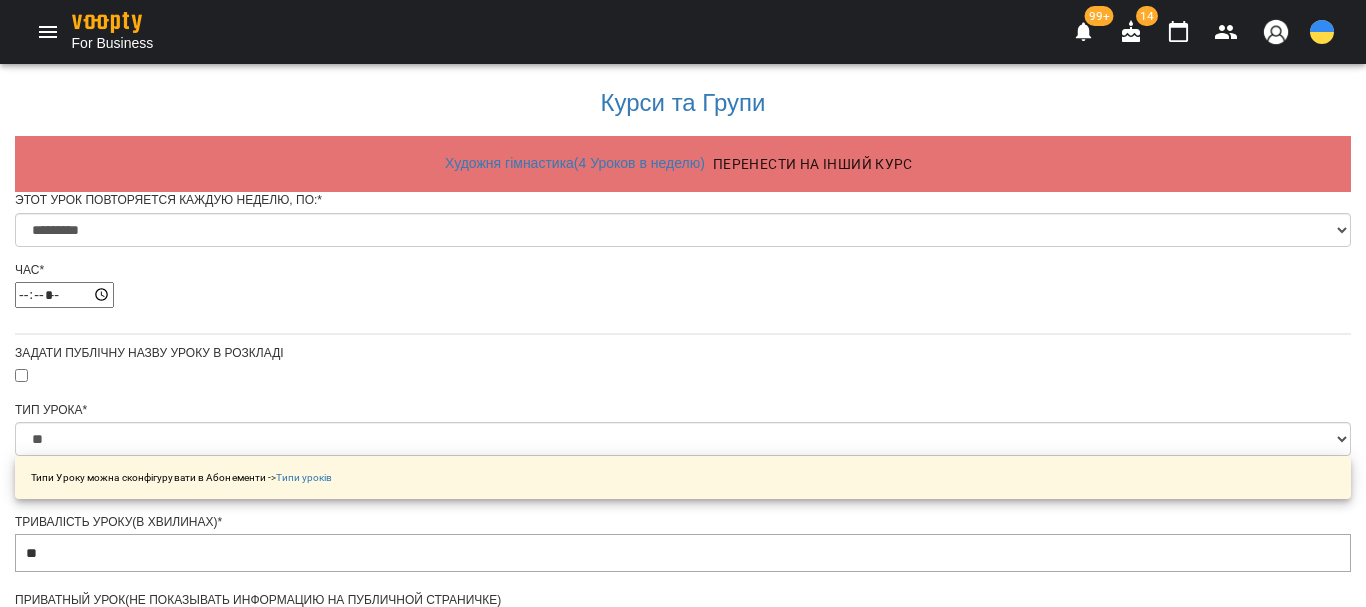 scroll, scrollTop: 887, scrollLeft: 0, axis: vertical 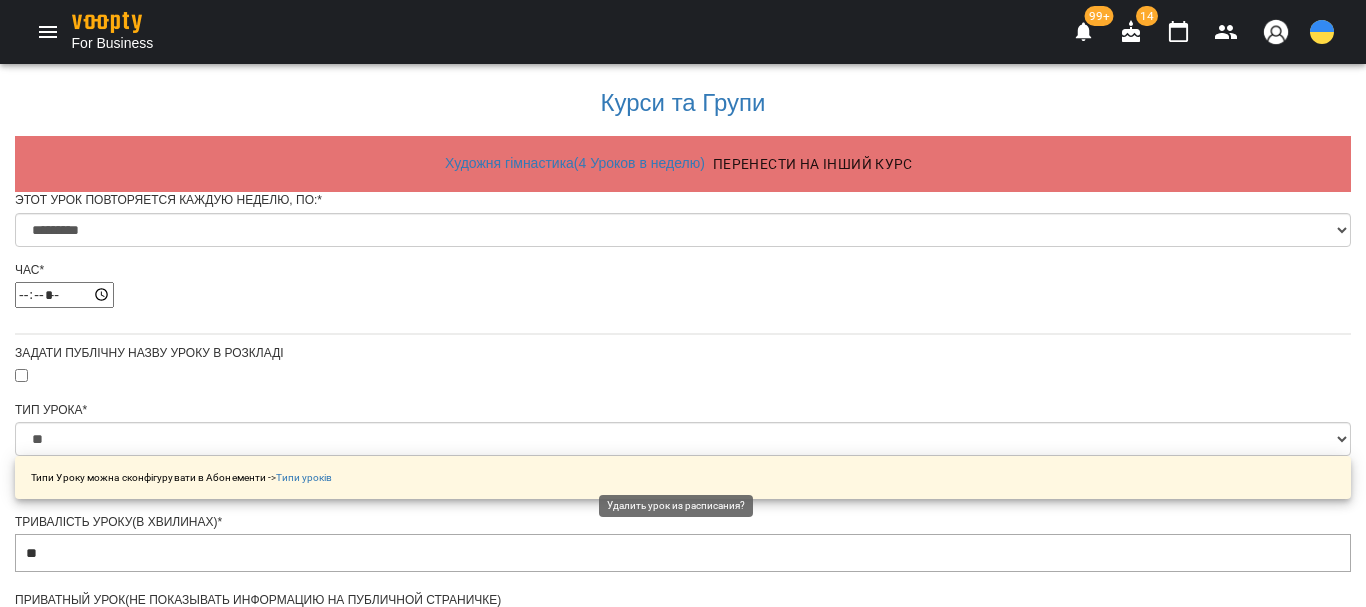 click on "Видалити урок з розкладу" at bounding box center (683, 1346) 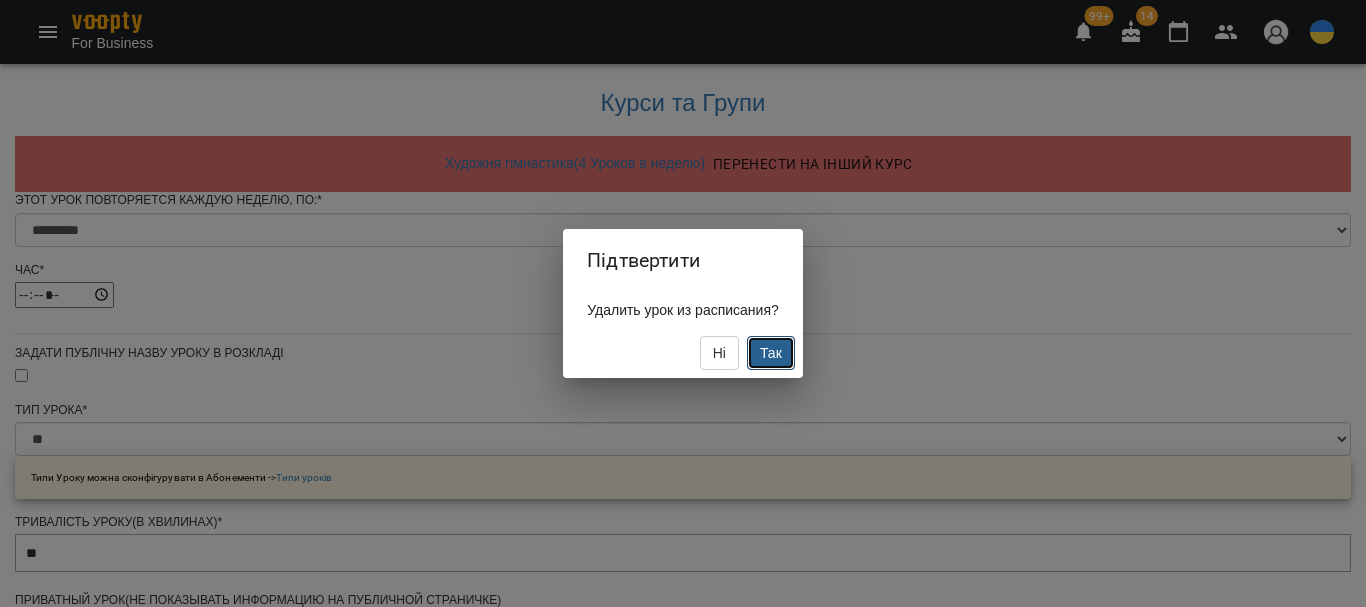 click on "Так" at bounding box center (771, 353) 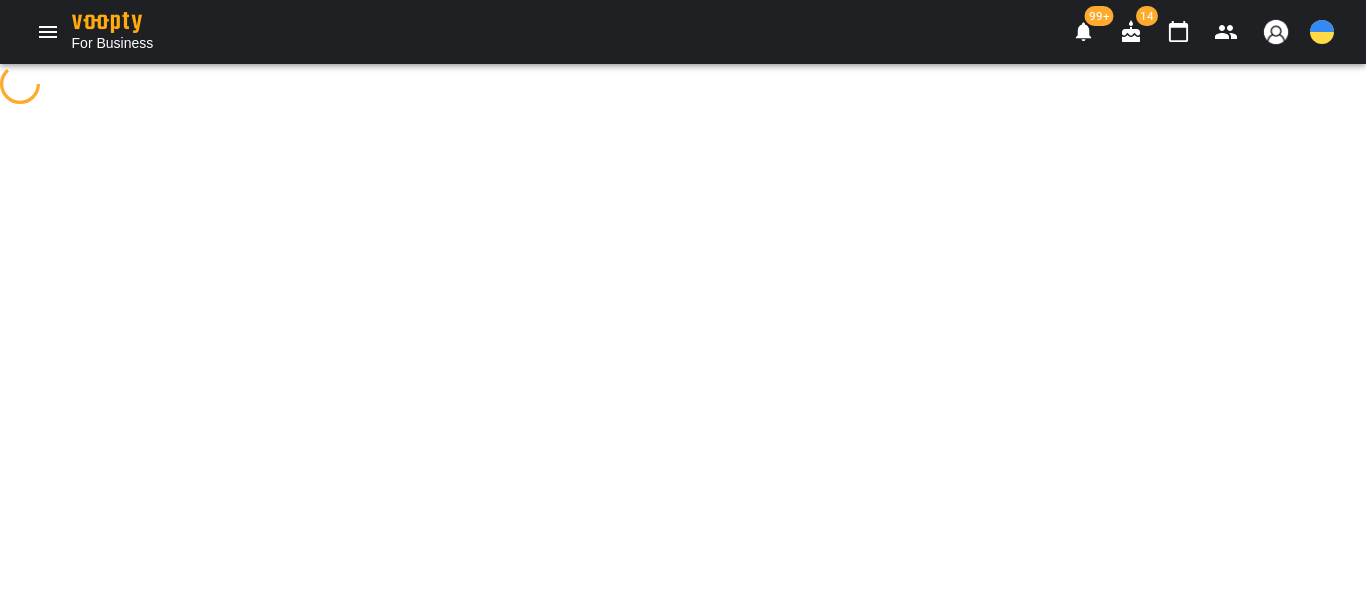 scroll, scrollTop: 0, scrollLeft: 0, axis: both 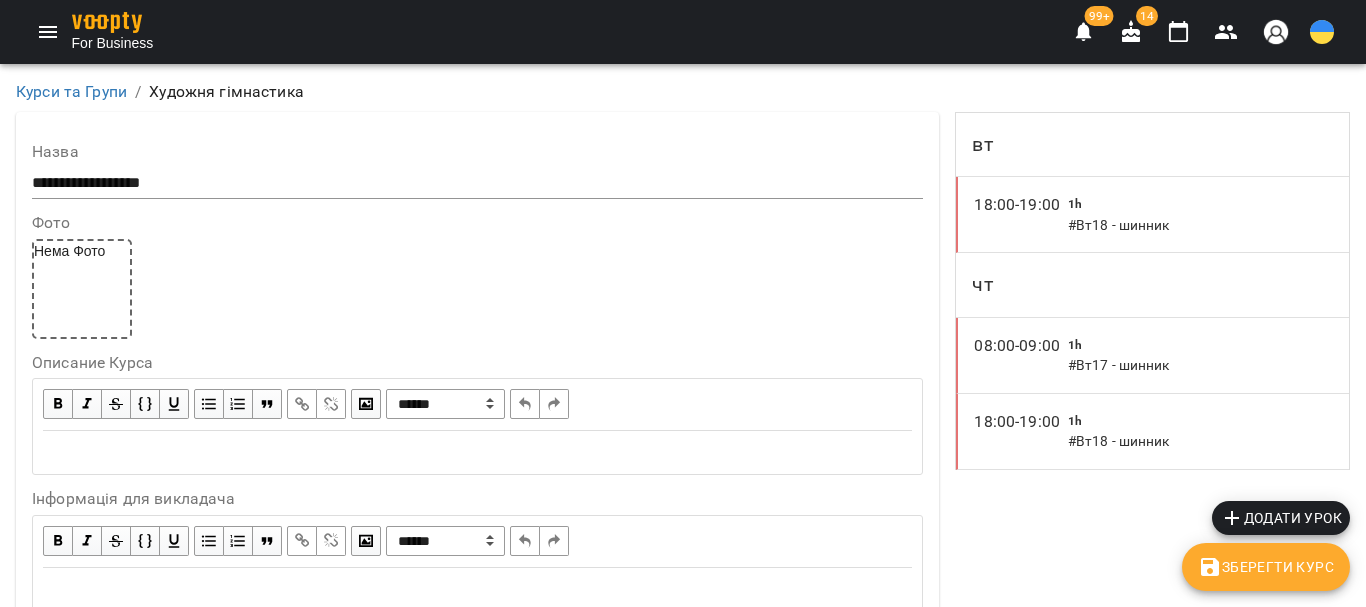 click on "08:00  -  09:00" at bounding box center (1017, 346) 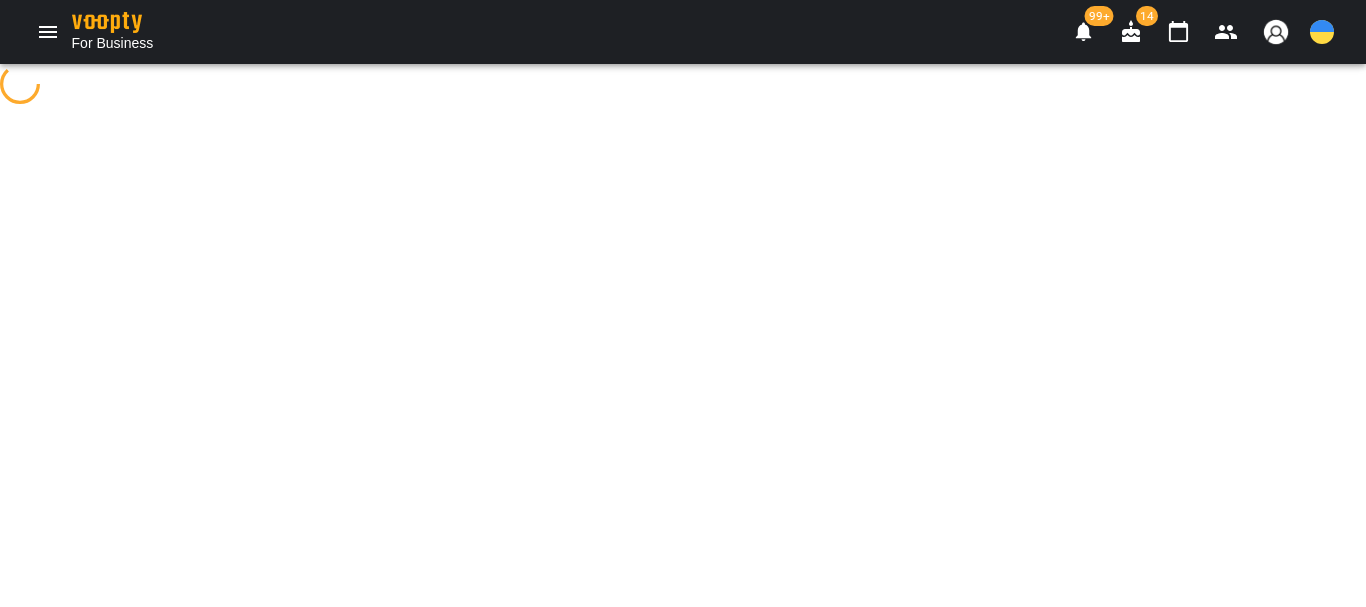 select on "*" 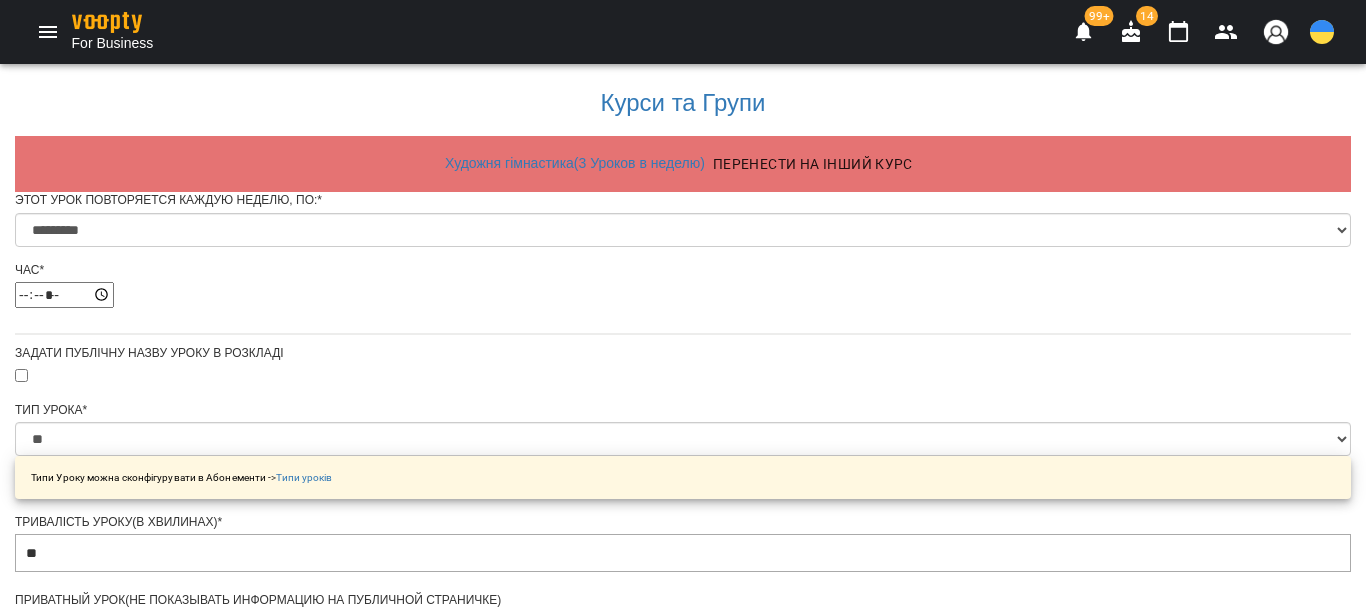 scroll, scrollTop: 887, scrollLeft: 0, axis: vertical 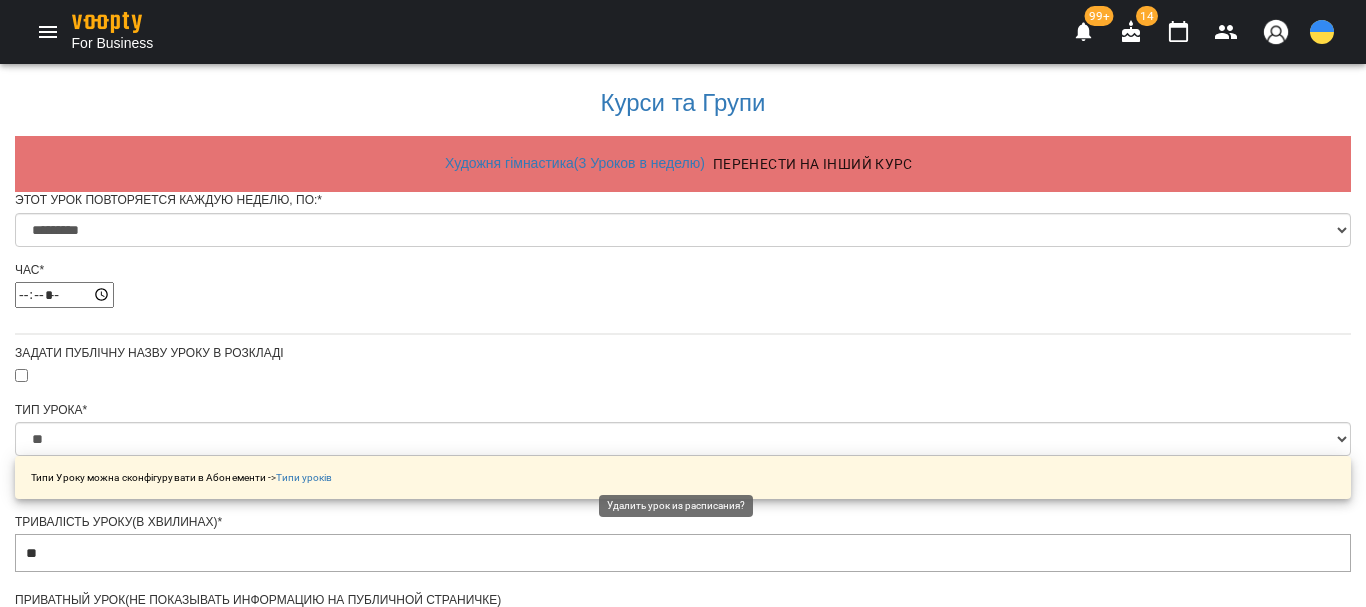 click on "Видалити урок з розкладу" at bounding box center [683, 1346] 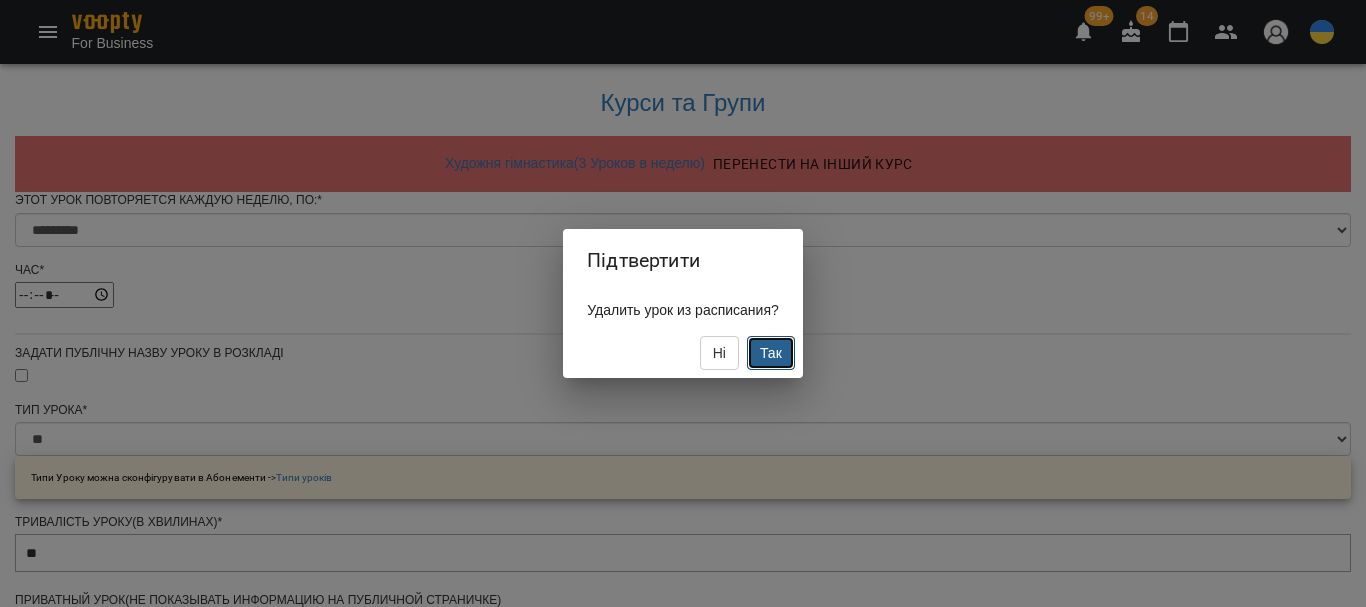 click on "Так" at bounding box center (771, 353) 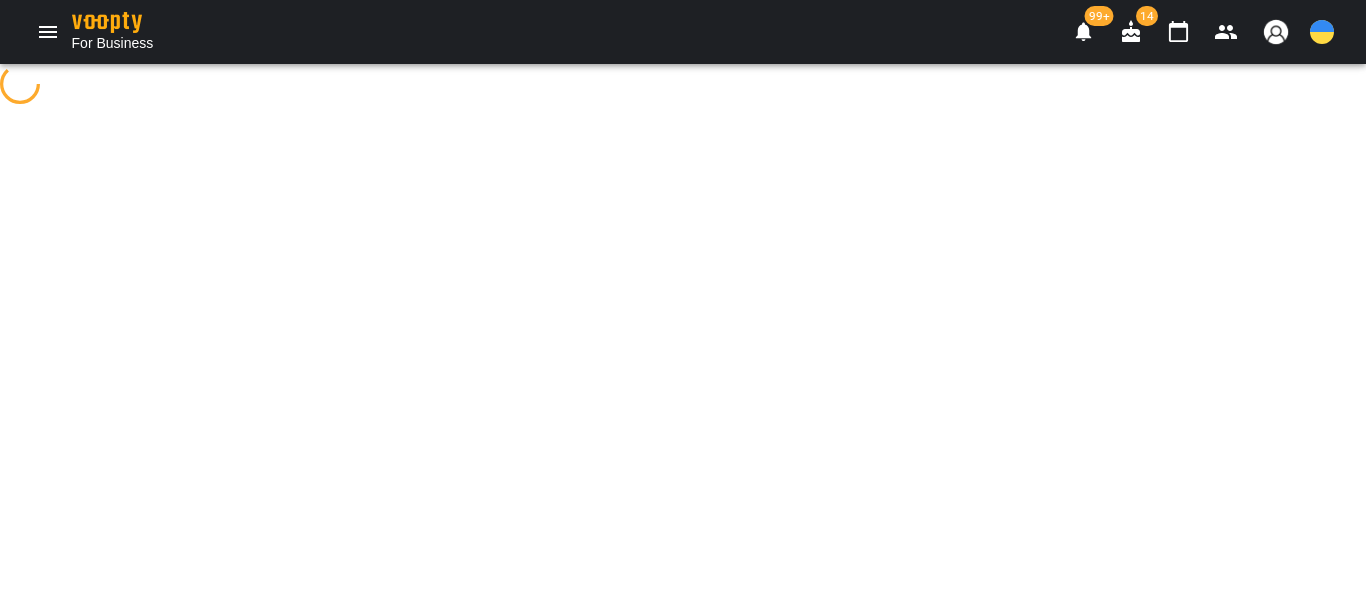 scroll, scrollTop: 0, scrollLeft: 0, axis: both 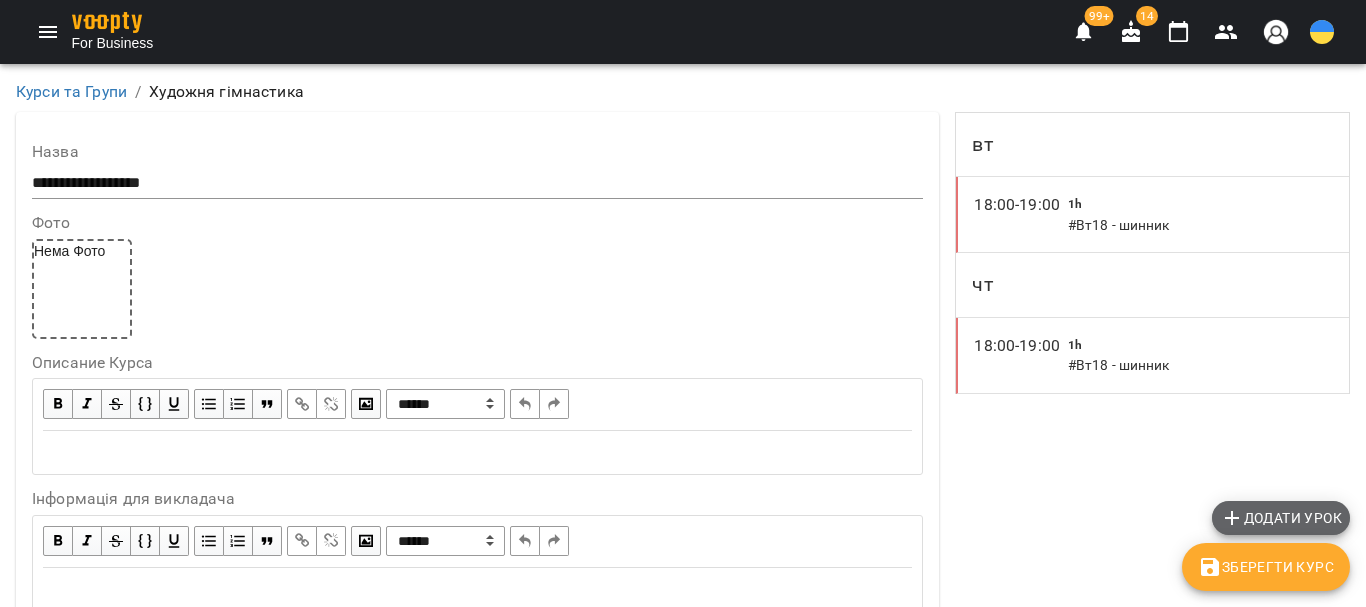 click on "Додати урок" at bounding box center [1281, 518] 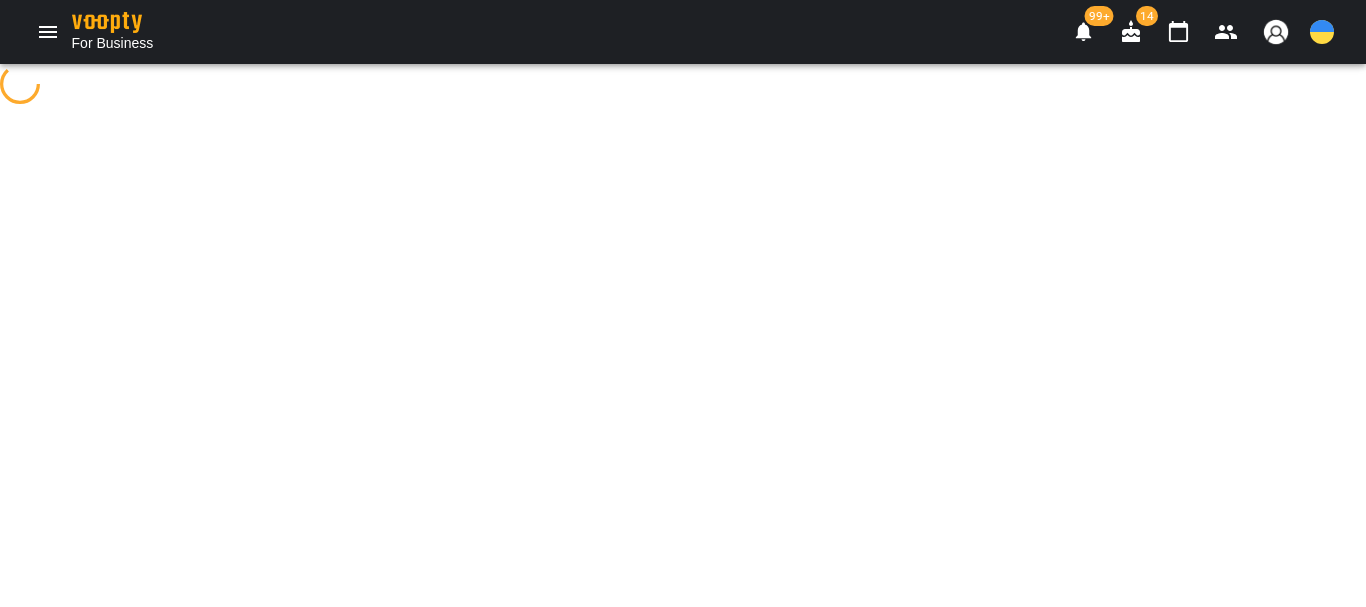 select on "**" 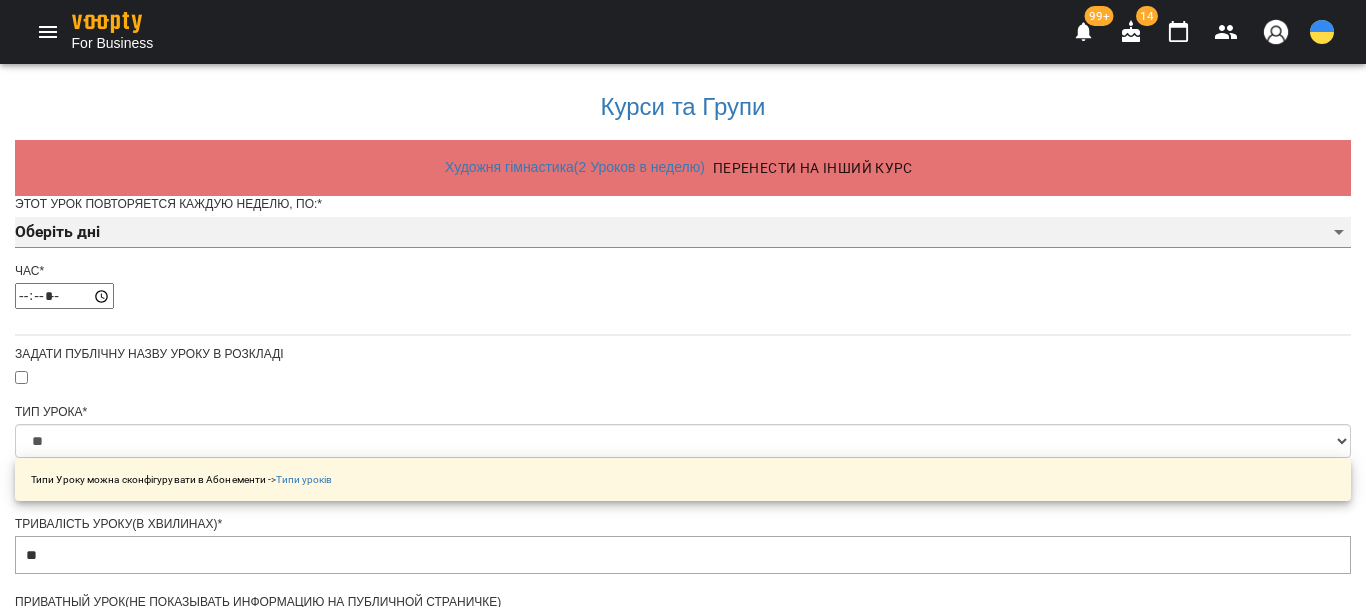click on "Оберіть дні" at bounding box center [683, 233] 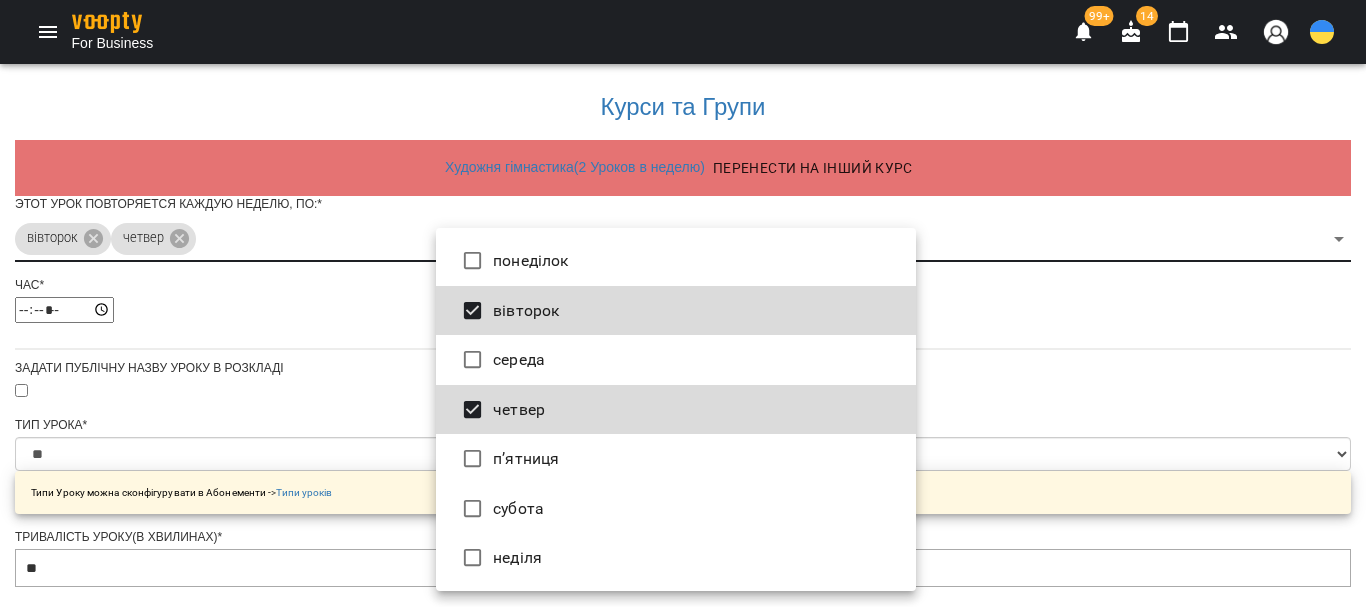 click at bounding box center [683, 303] 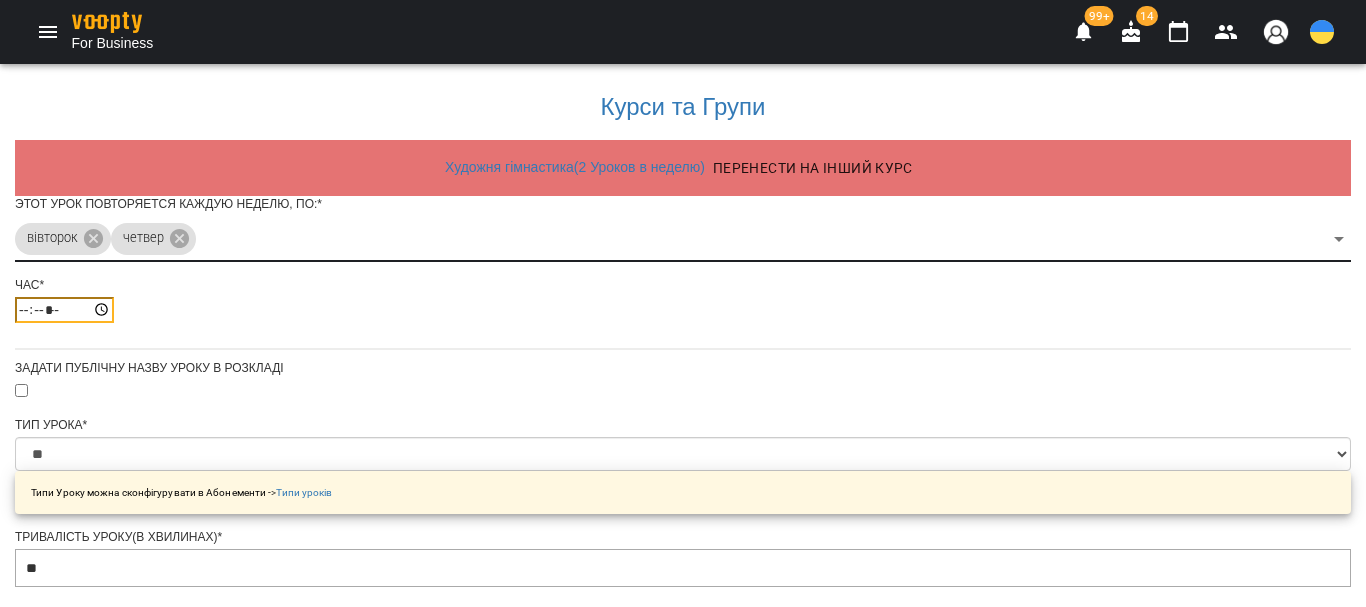 click on "*****" at bounding box center [64, 310] 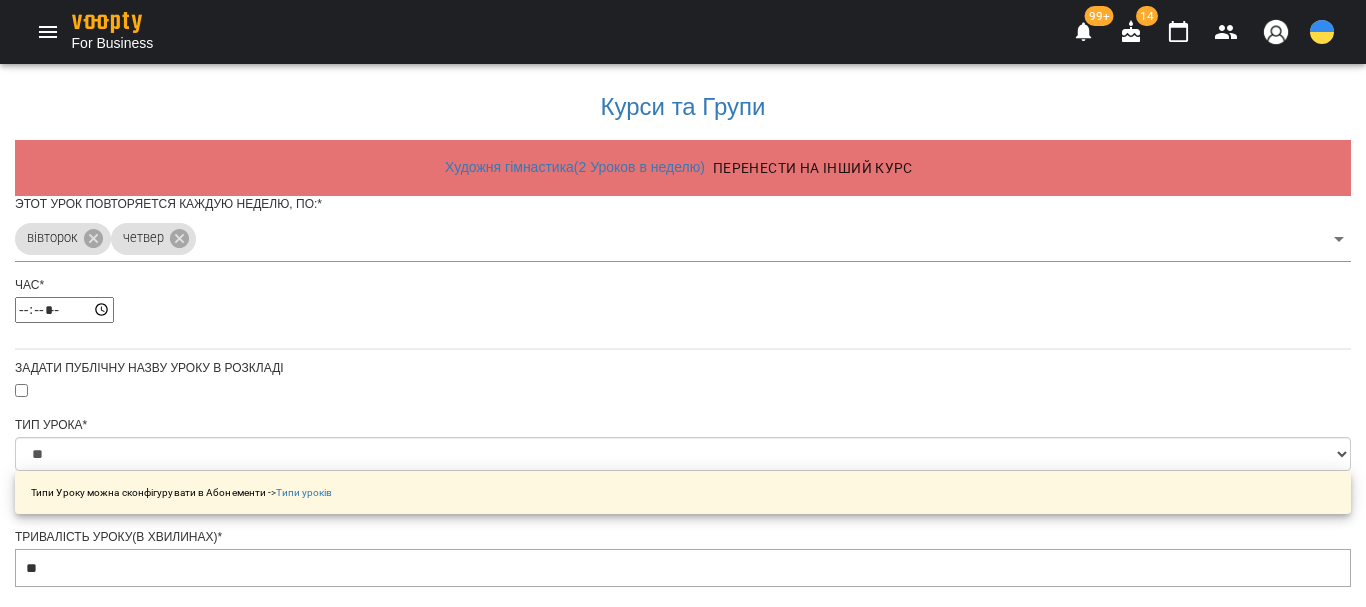 type on "*****" 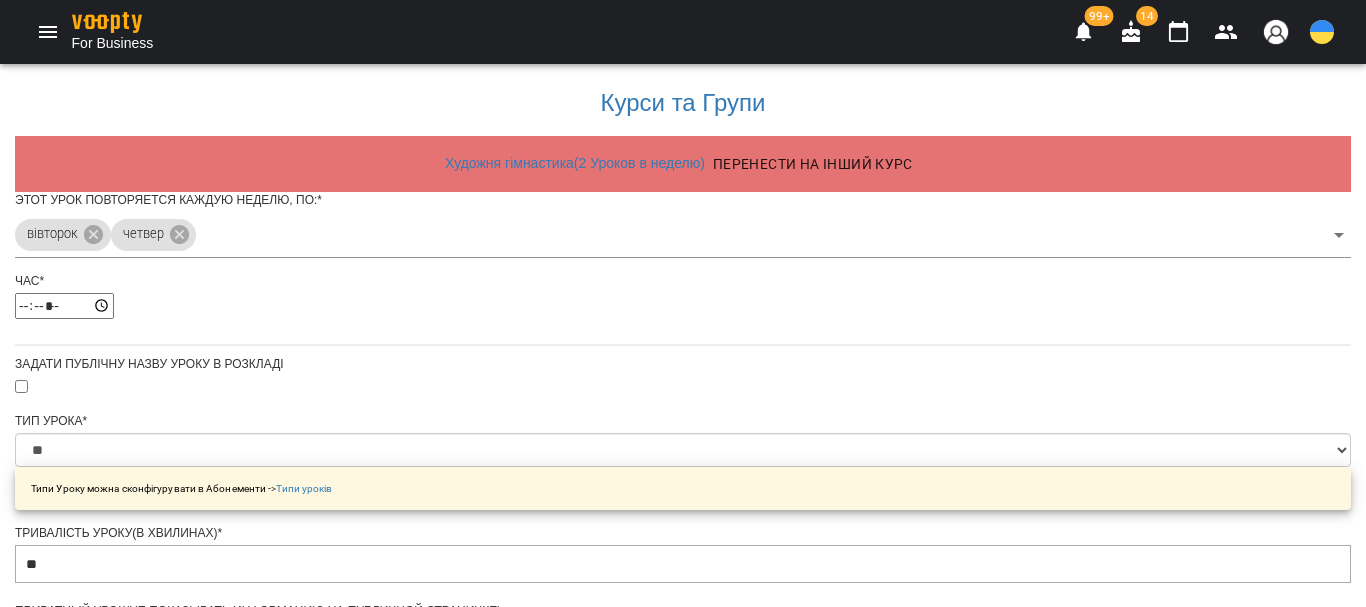 scroll, scrollTop: 600, scrollLeft: 0, axis: vertical 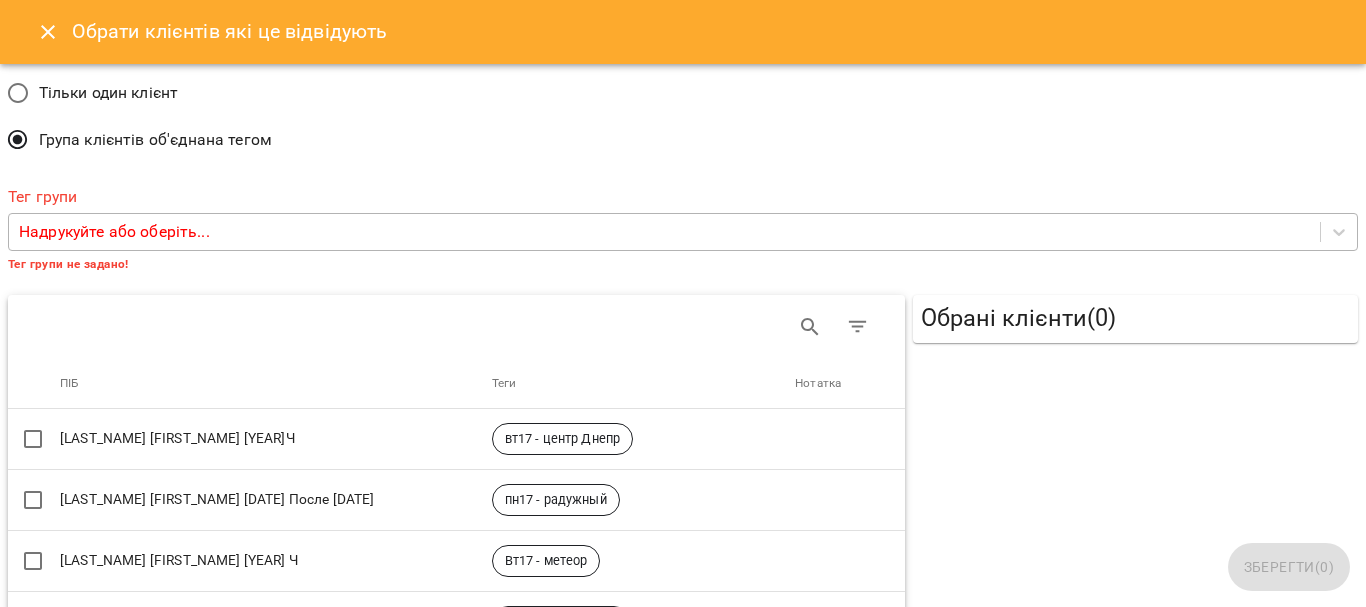click on "Надрукуйте або оберіть..." at bounding box center (114, 232) 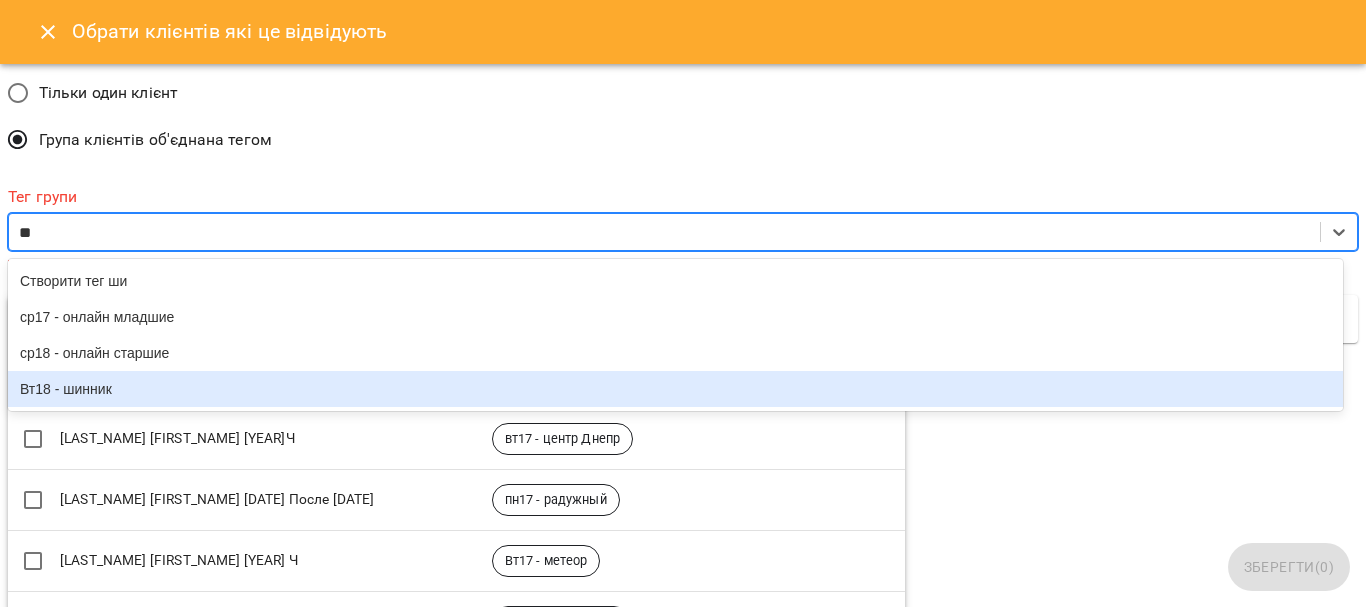 type on "*" 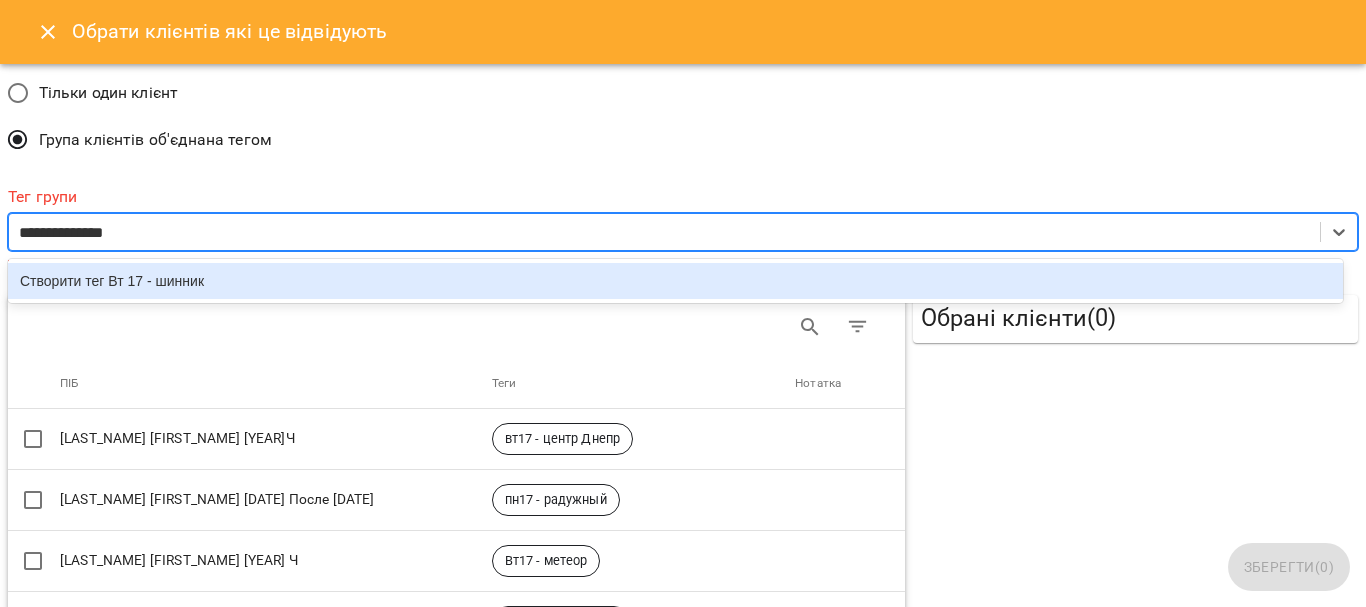 click on "**********" at bounding box center (74, 233) 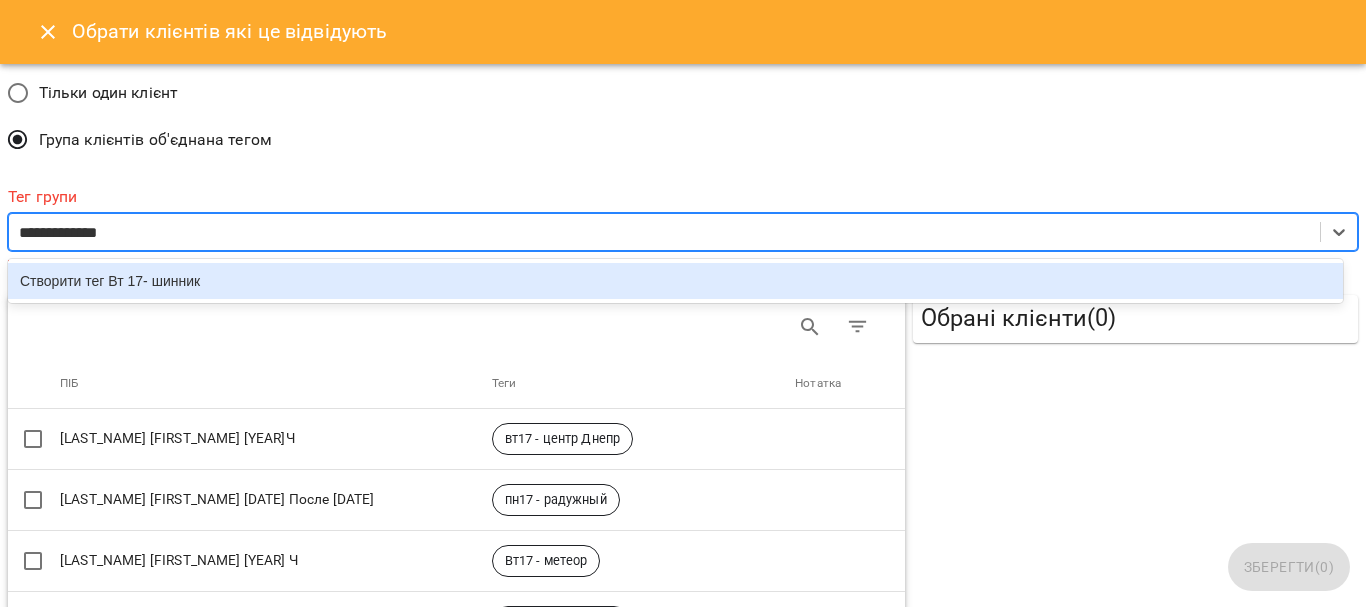 type on "**********" 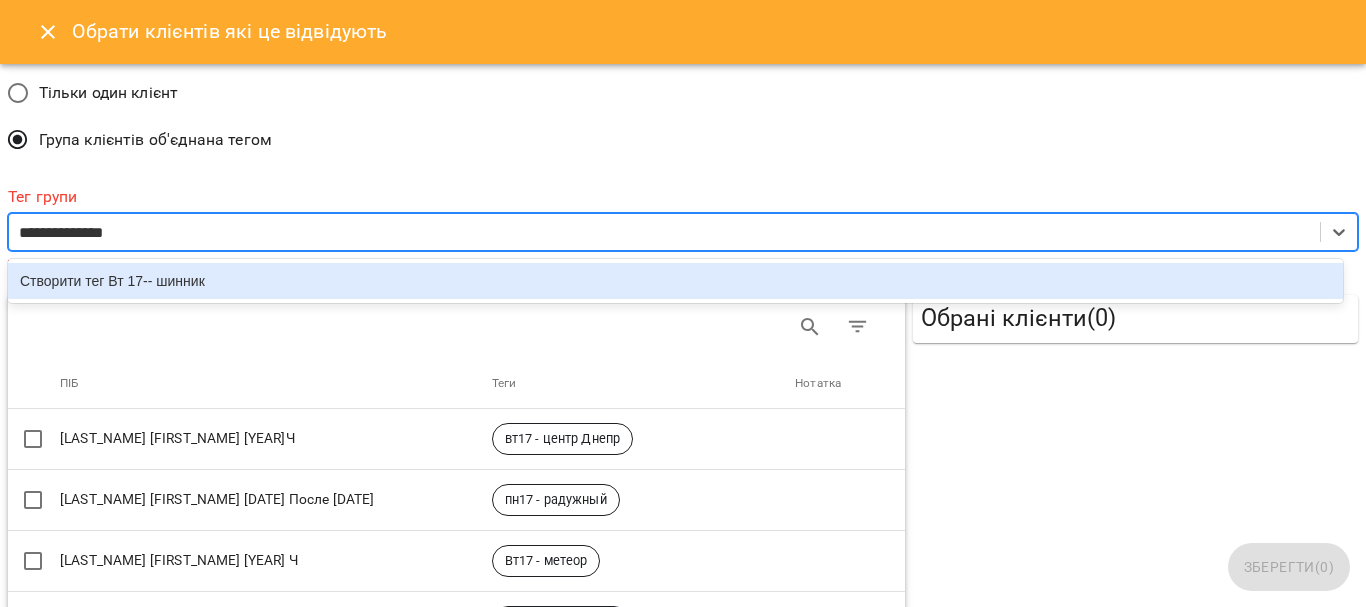 click on "Створити тег Вт 17-- шинник" at bounding box center [675, 281] 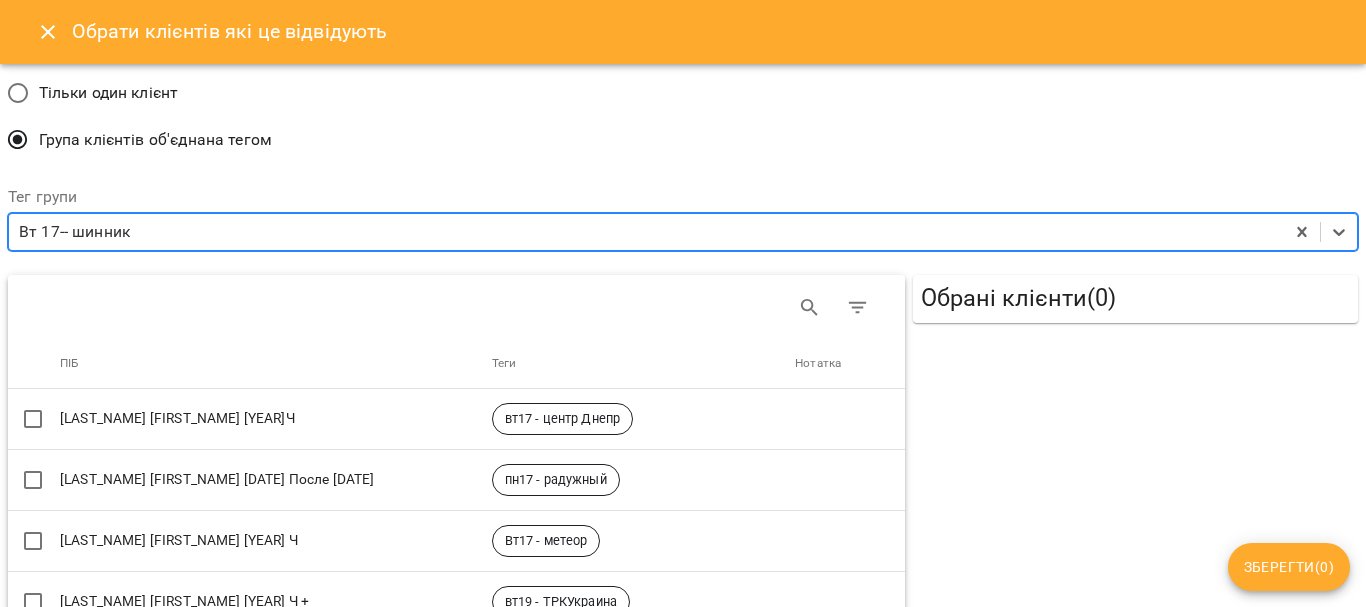 drag, startPoint x: 1273, startPoint y: 569, endPoint x: 1184, endPoint y: 603, distance: 95.27329 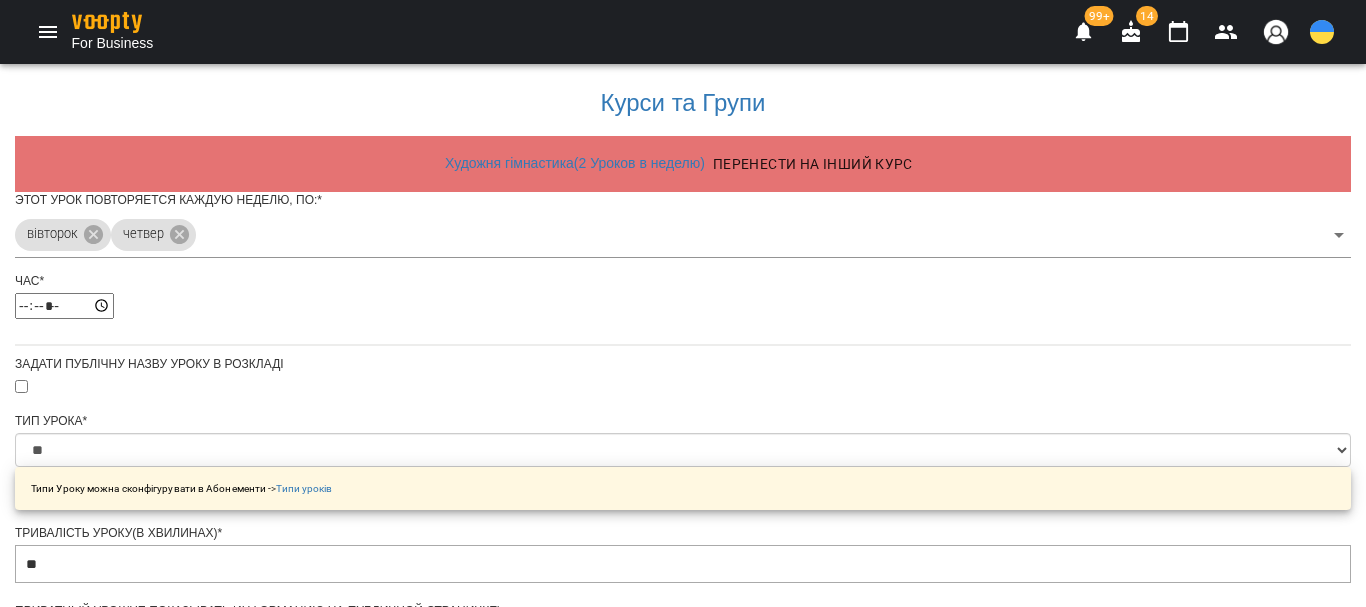 scroll, scrollTop: 762, scrollLeft: 0, axis: vertical 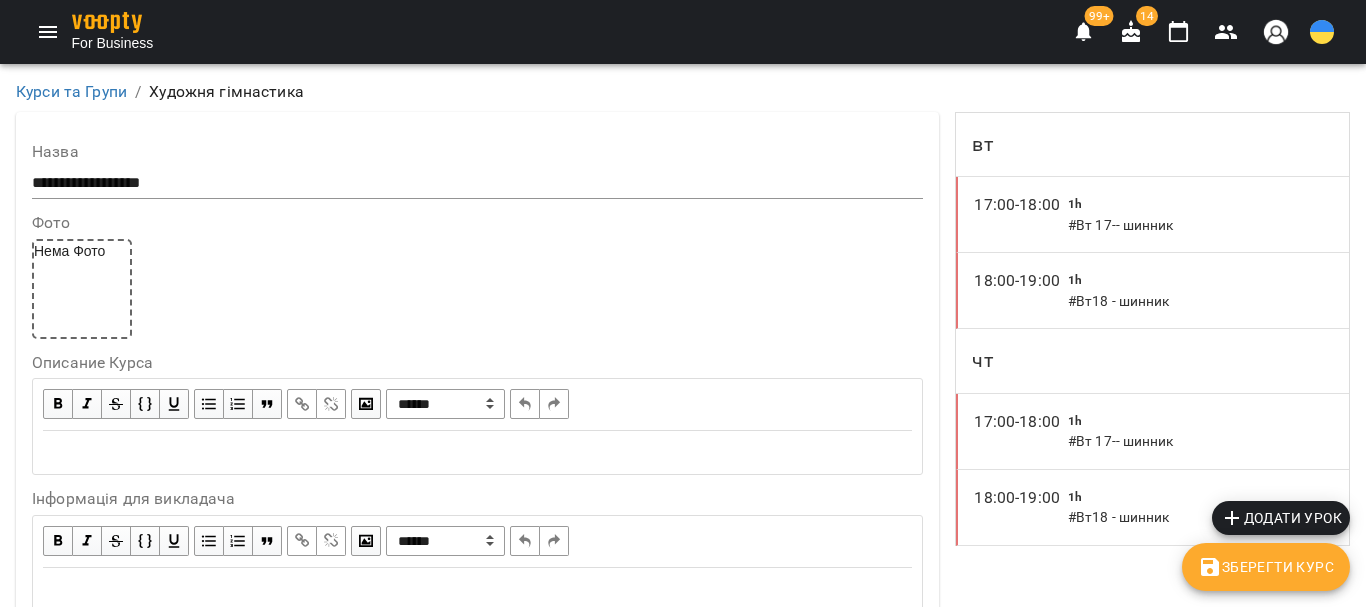 click on "Зберегти Курс" at bounding box center [1266, 567] 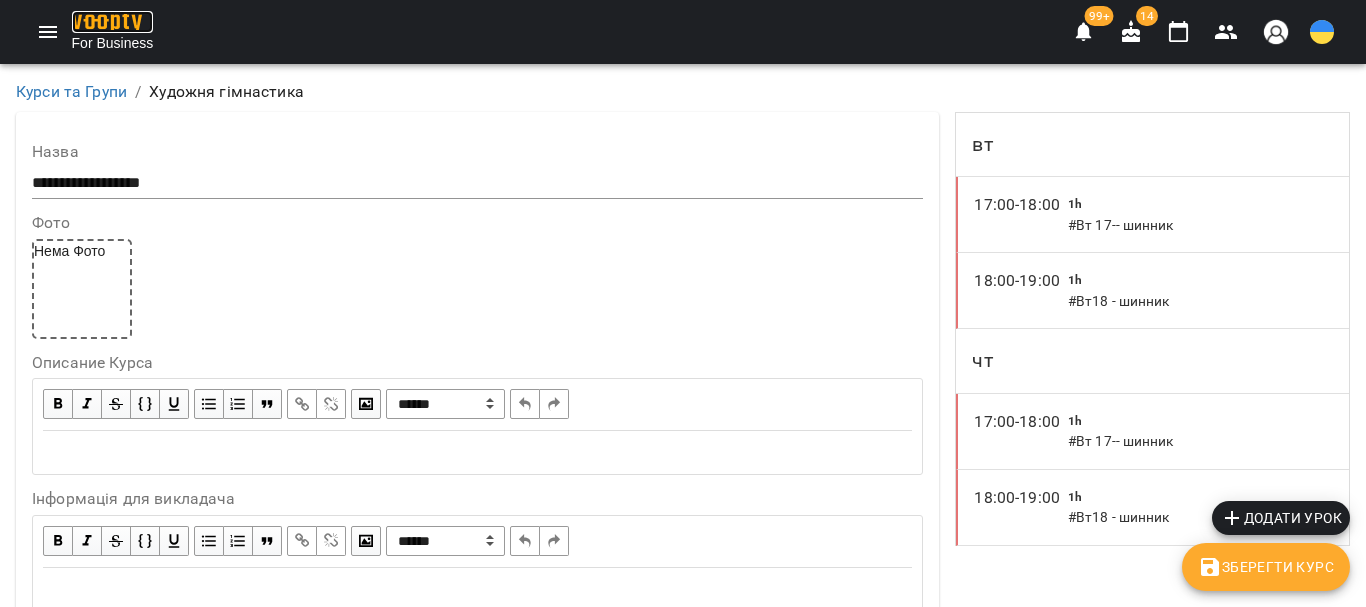 click at bounding box center (107, 22) 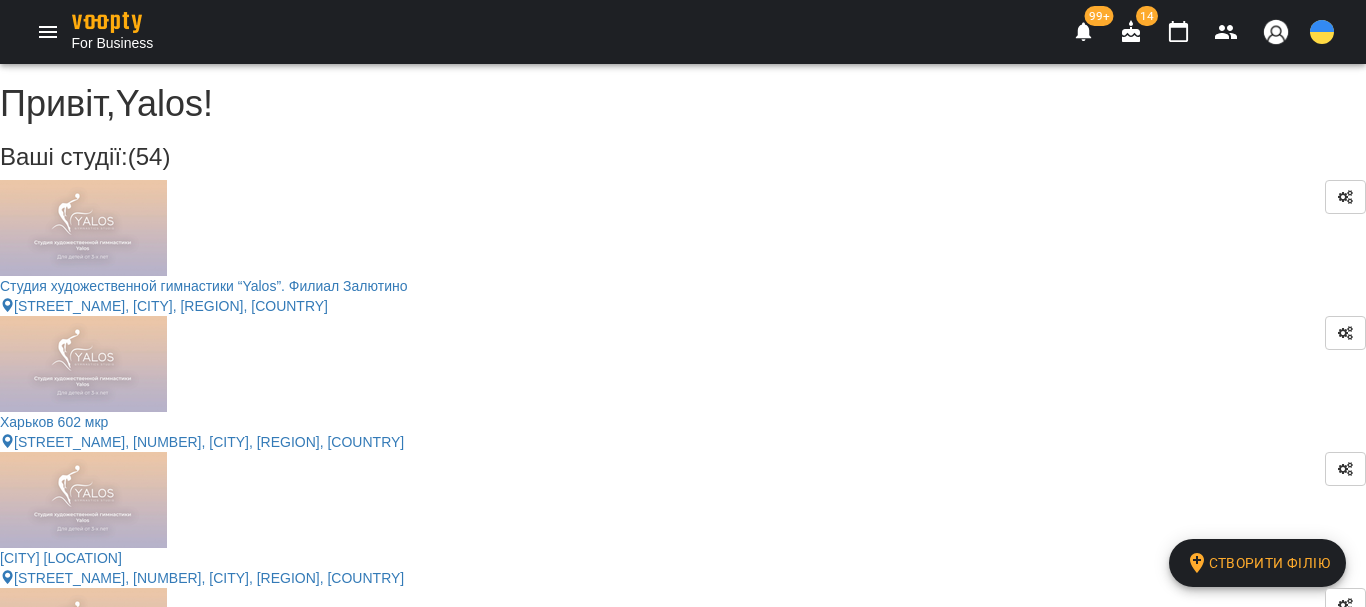 scroll, scrollTop: 2751, scrollLeft: 0, axis: vertical 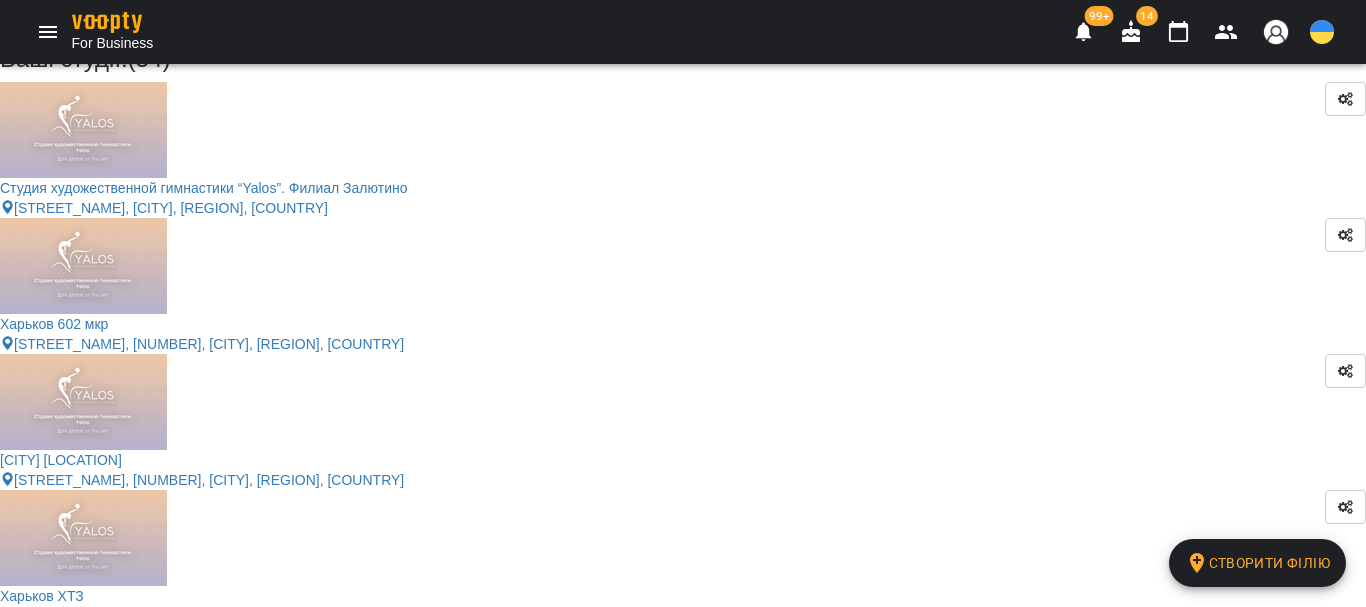 click on "Публічна інформація" at bounding box center [1267, 3081] 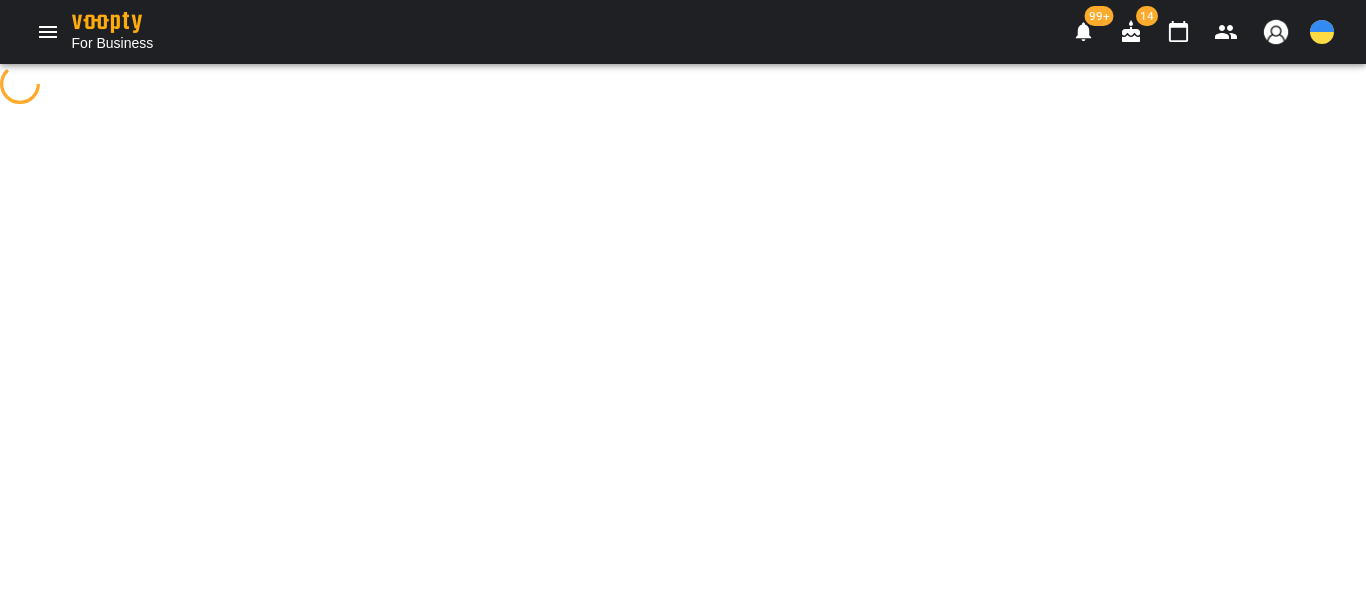 scroll, scrollTop: 0, scrollLeft: 0, axis: both 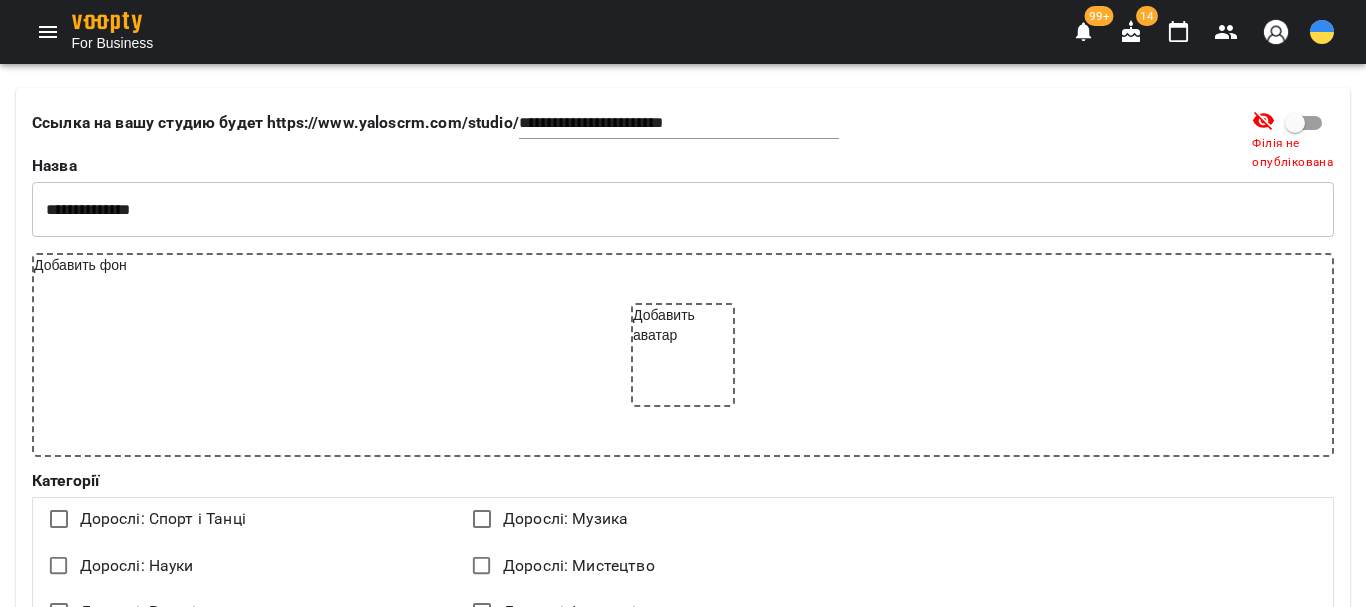 click on "**********" at bounding box center (683, 210) 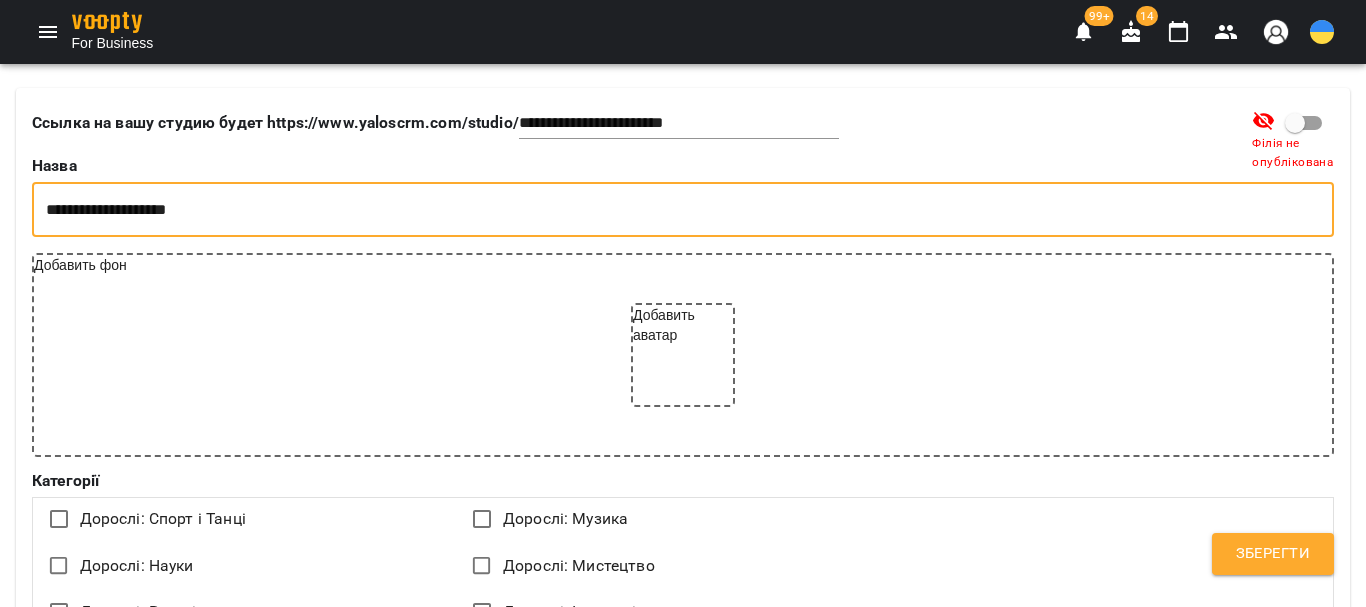 type on "**********" 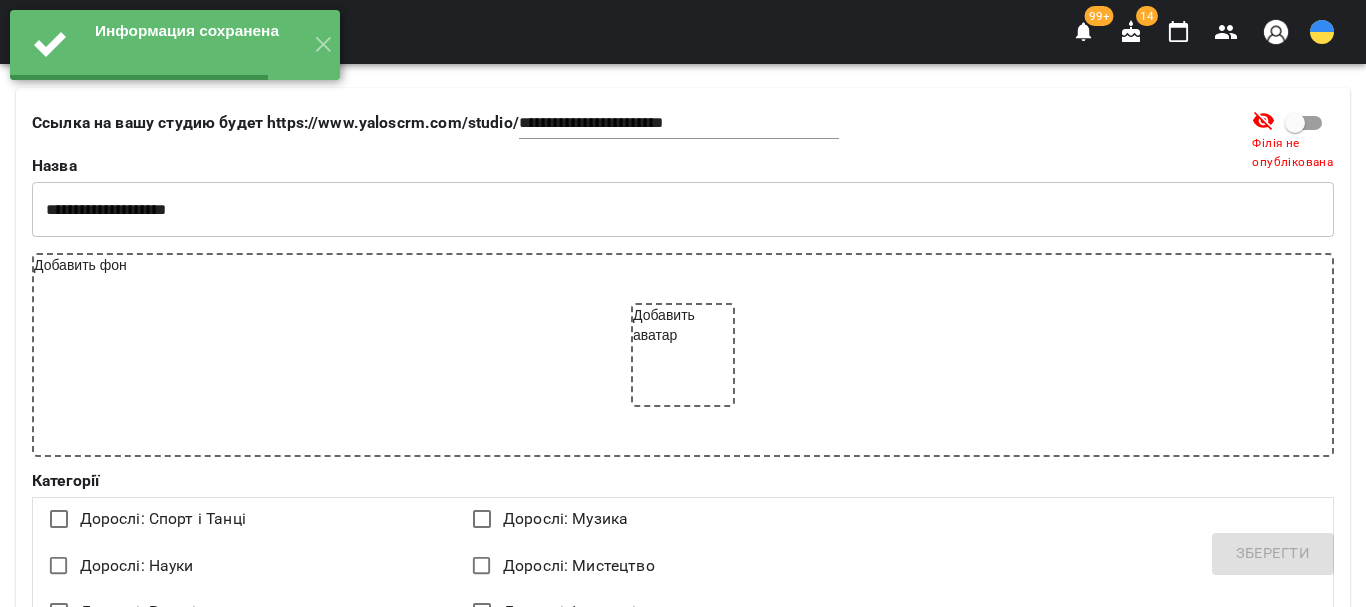 select on "**" 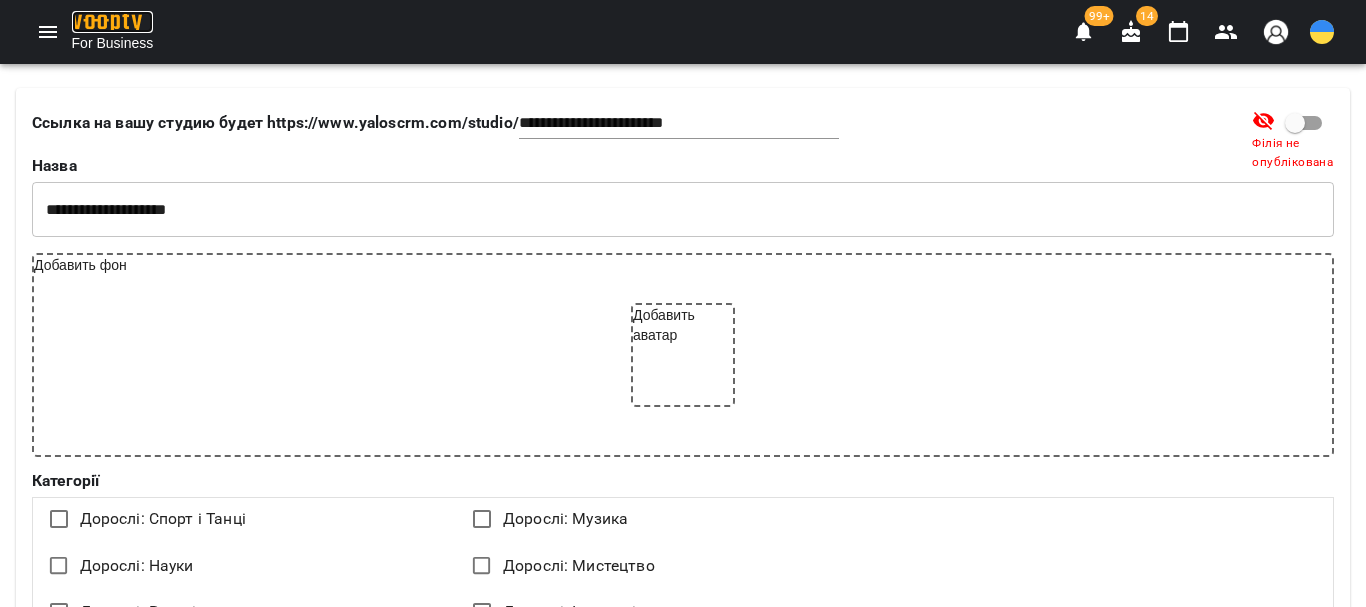 click at bounding box center [107, 22] 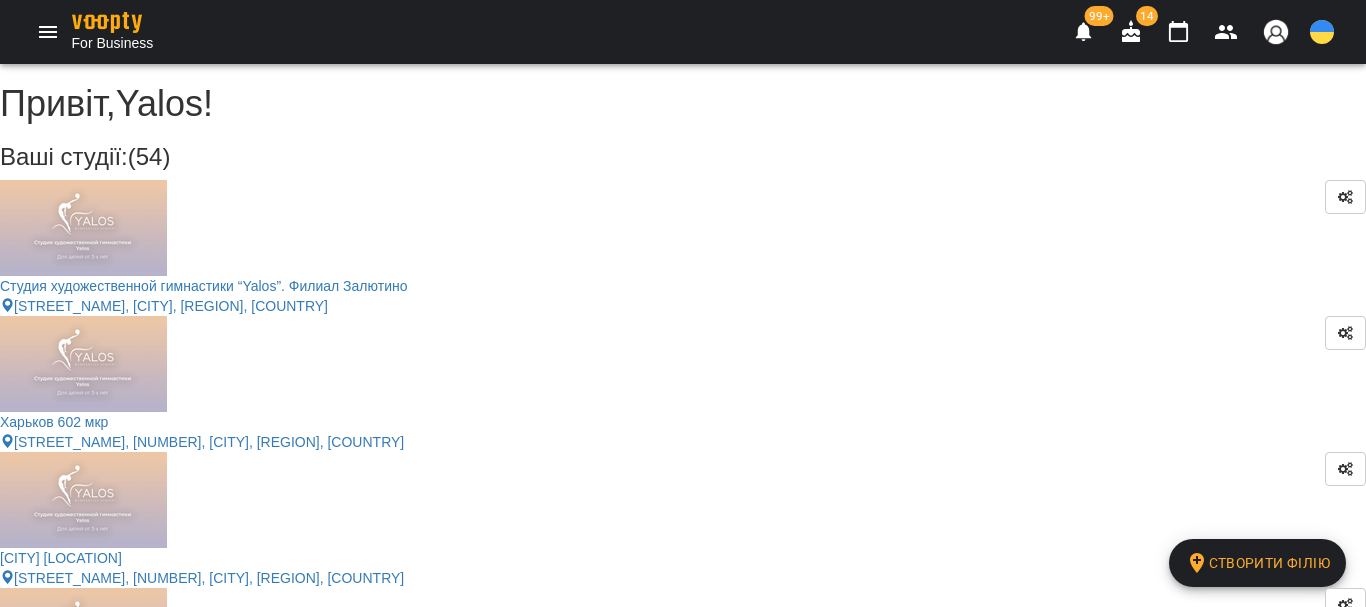 scroll, scrollTop: 2751, scrollLeft: 0, axis: vertical 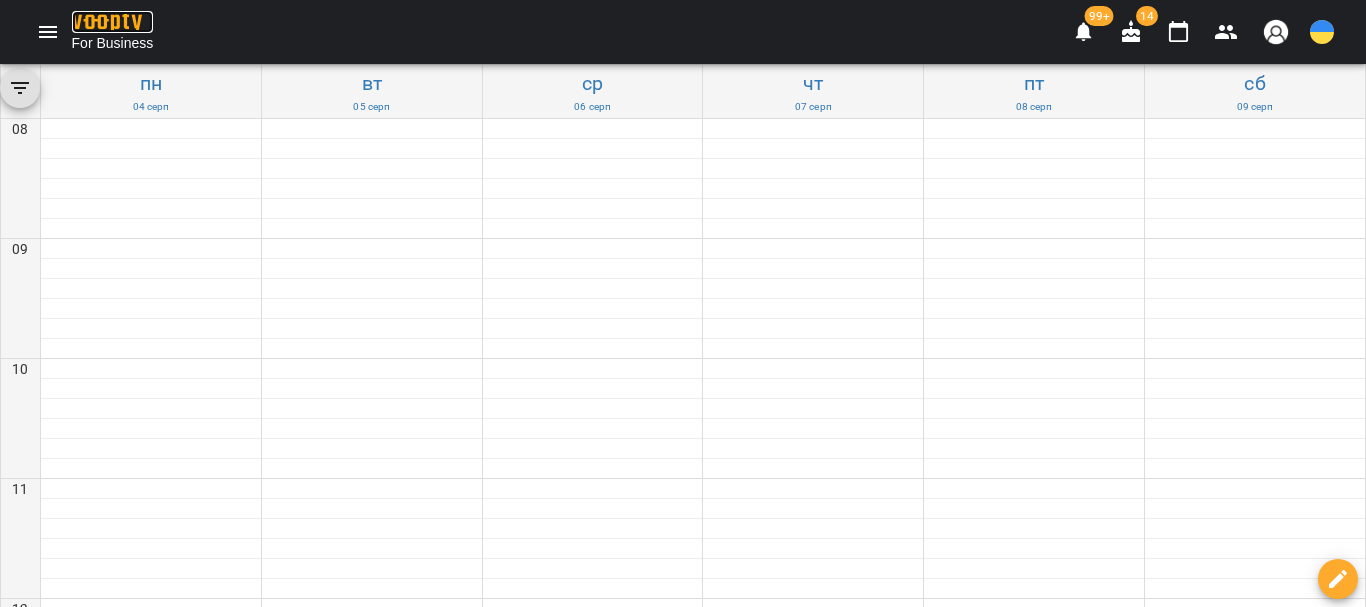 click at bounding box center (107, 22) 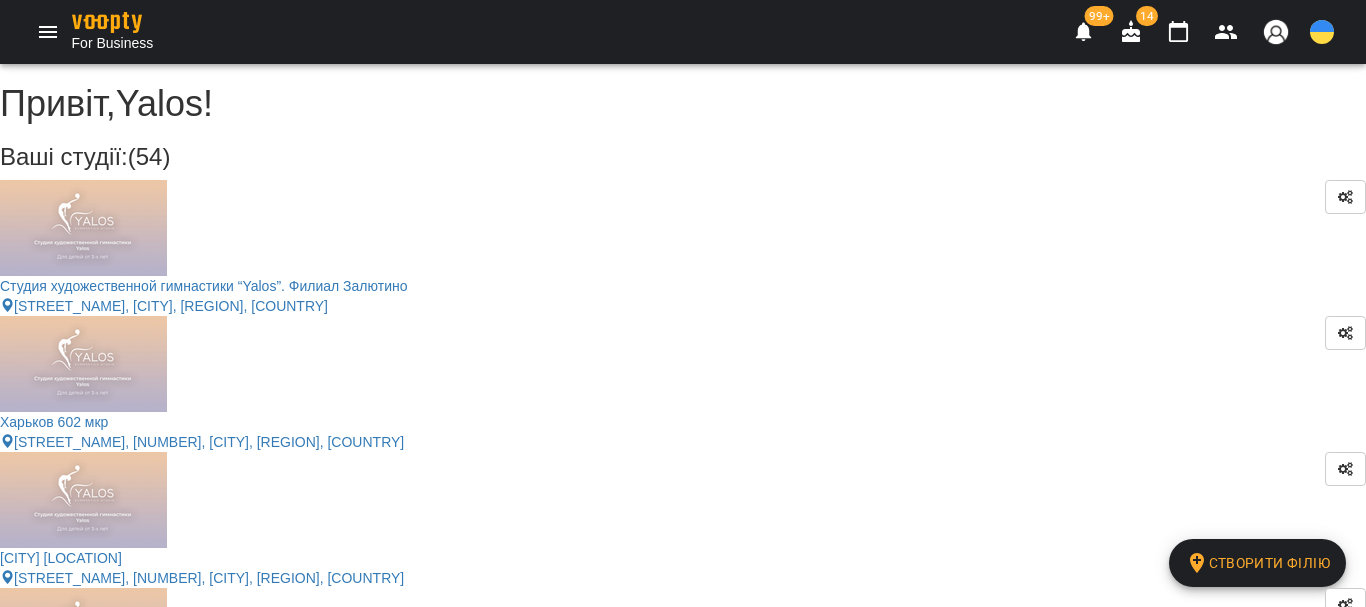 scroll, scrollTop: 2751, scrollLeft: 0, axis: vertical 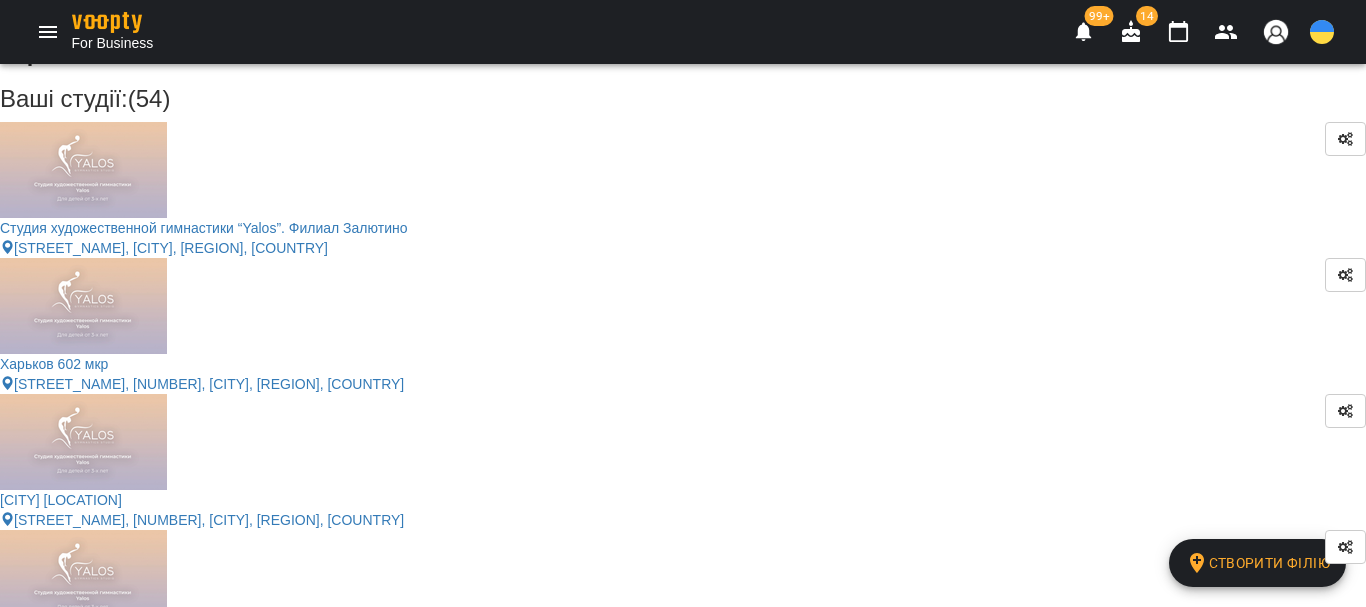 click on "Публічна інформація" at bounding box center [1267, 3081] 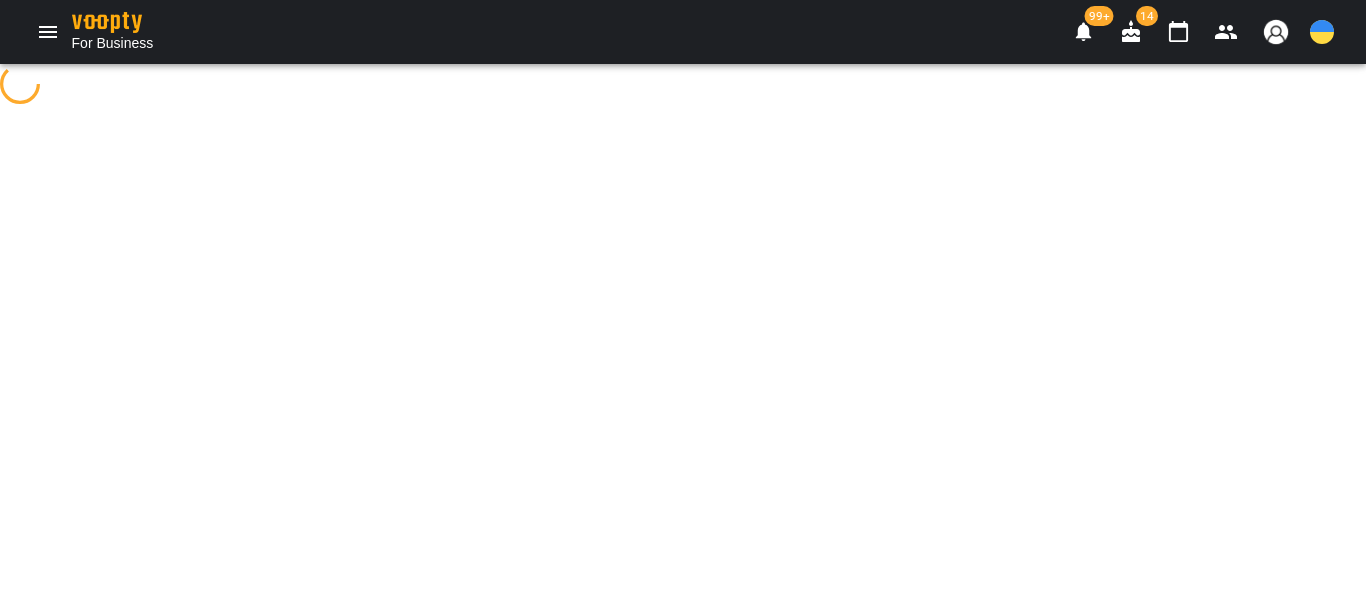 scroll, scrollTop: 0, scrollLeft: 0, axis: both 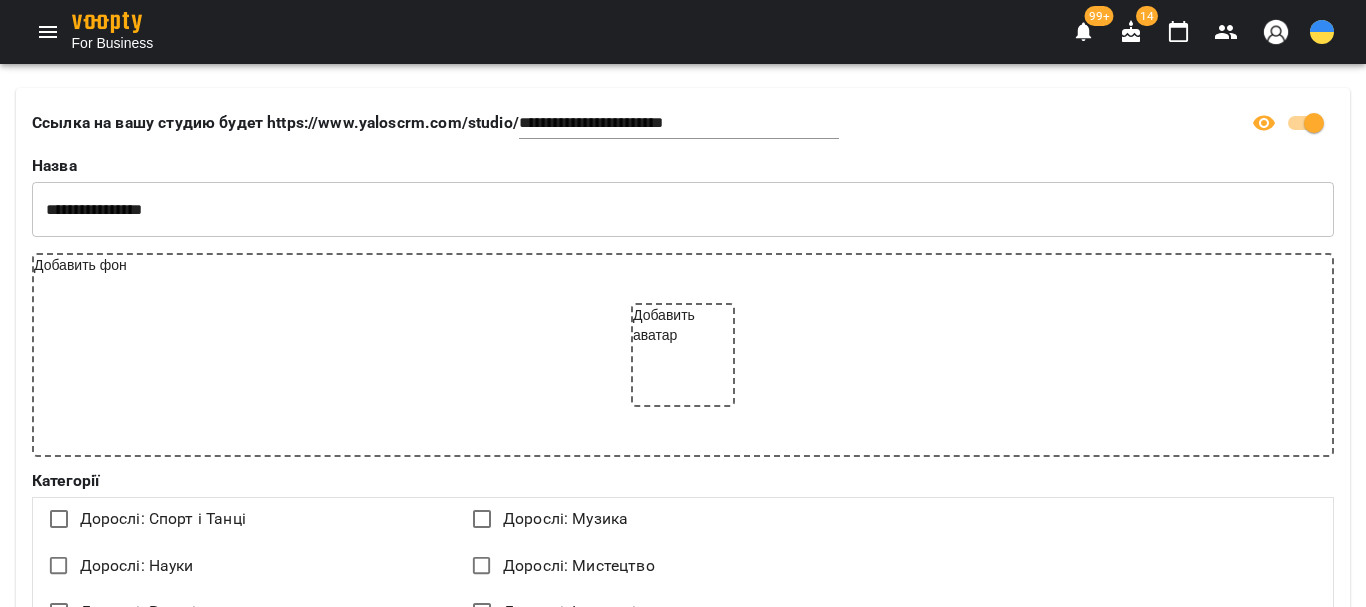 click on "**********" at bounding box center (683, 210) 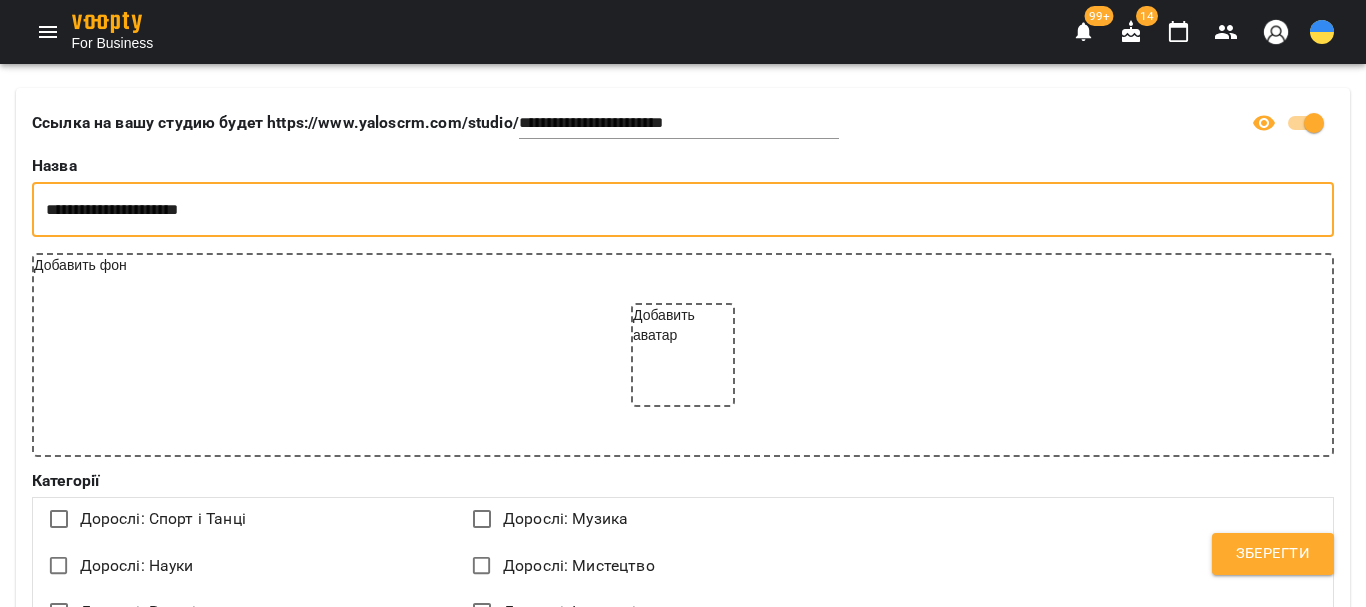 type on "**********" 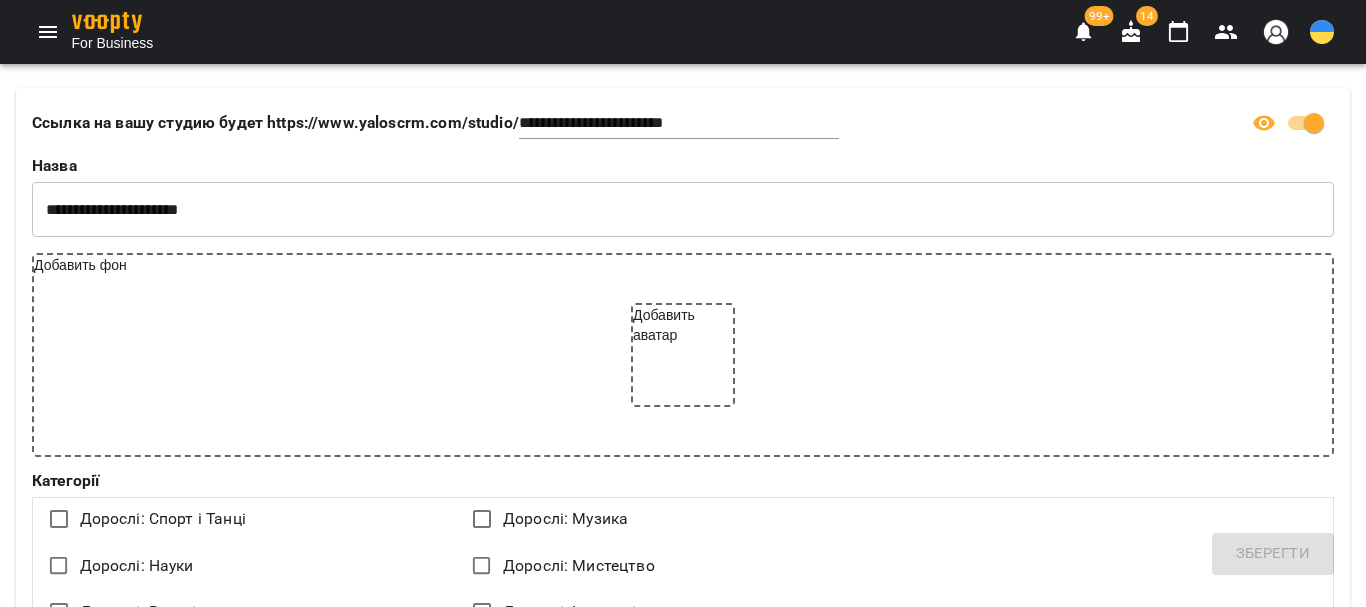 select on "**" 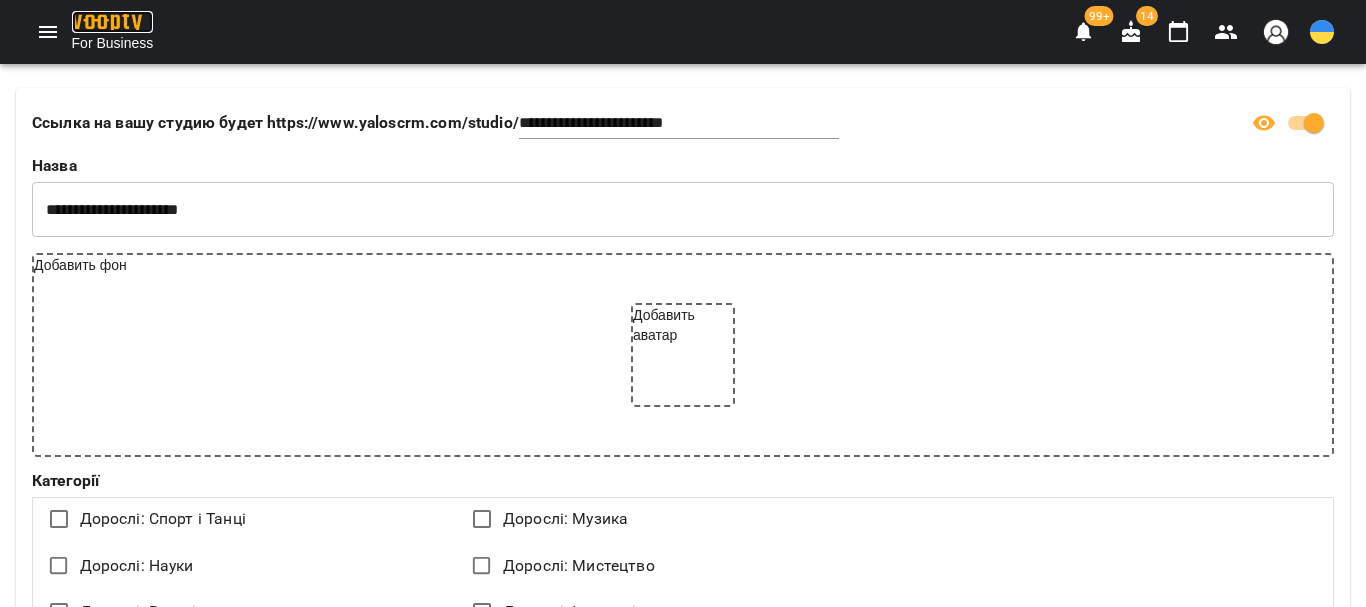 click at bounding box center (107, 22) 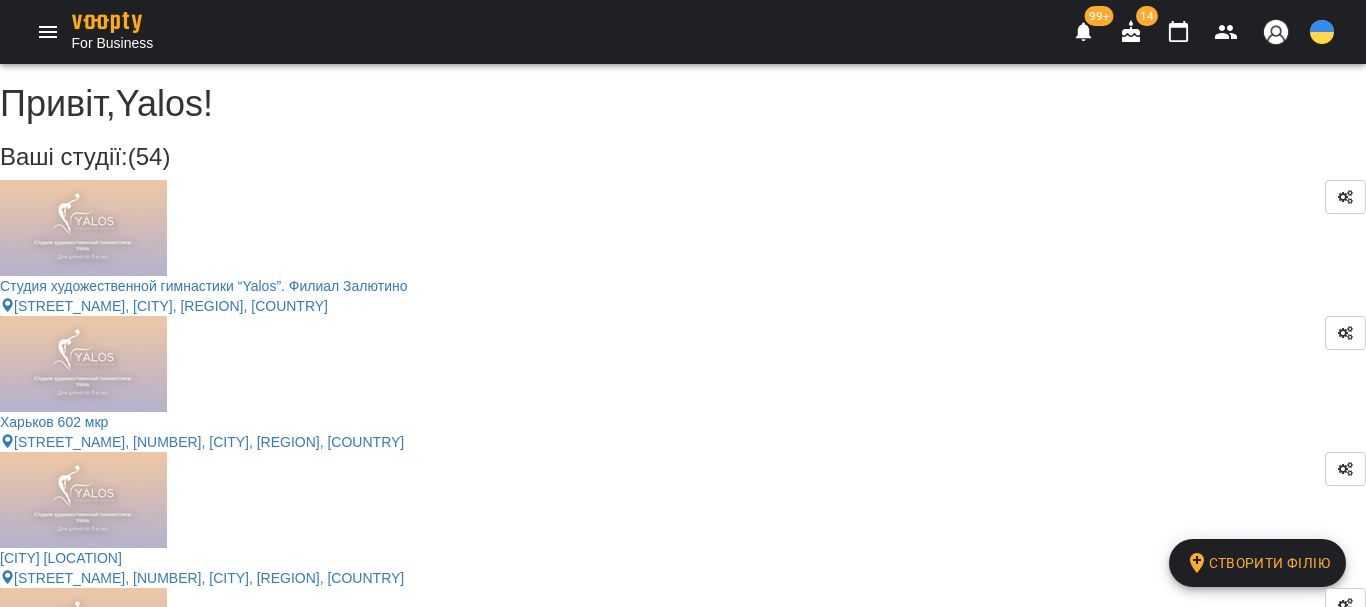 scroll, scrollTop: 2451, scrollLeft: 0, axis: vertical 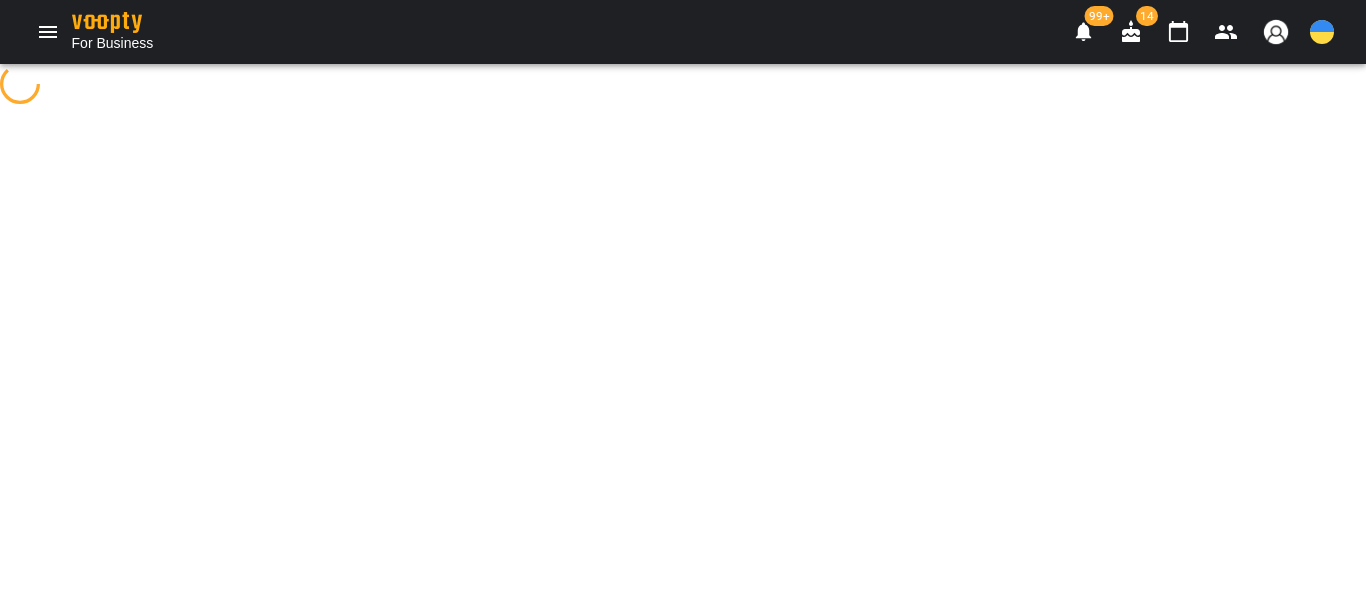 select on "**" 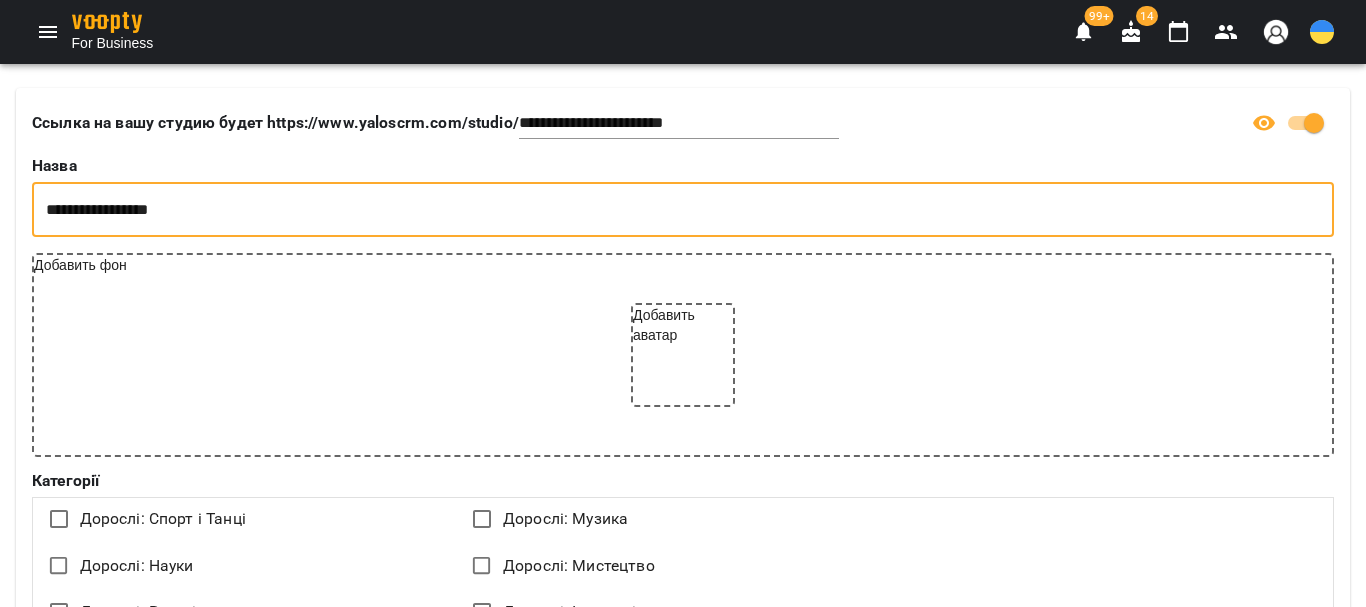 click on "**********" at bounding box center [683, 210] 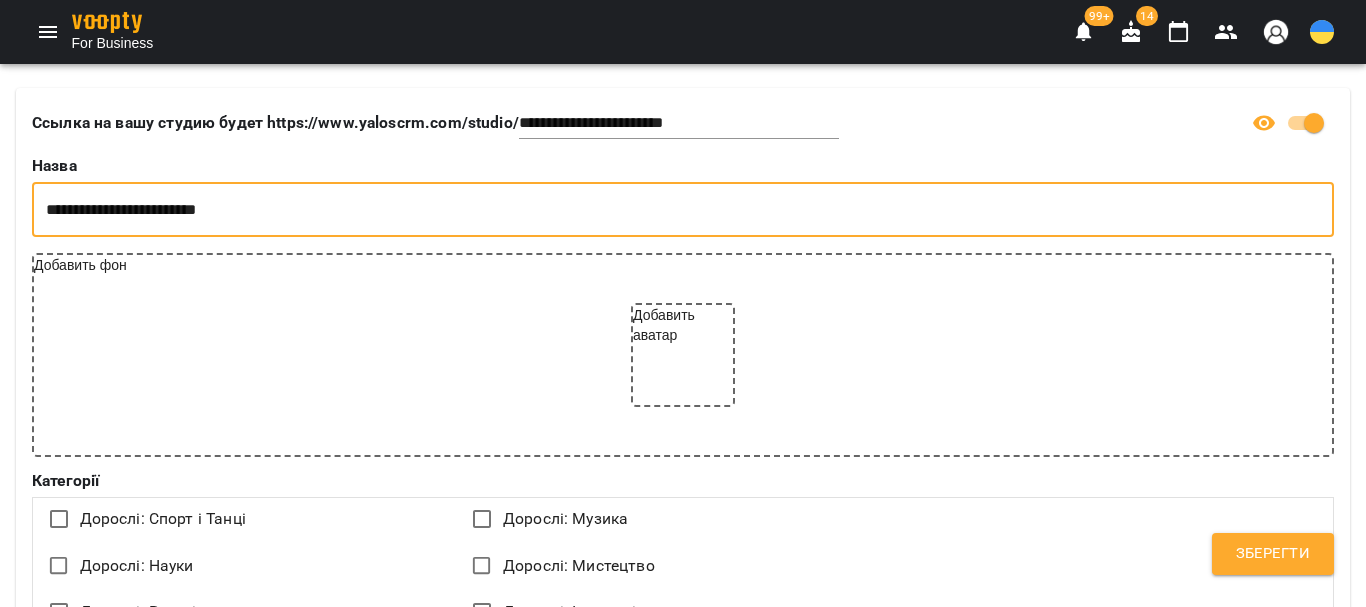 type on "**********" 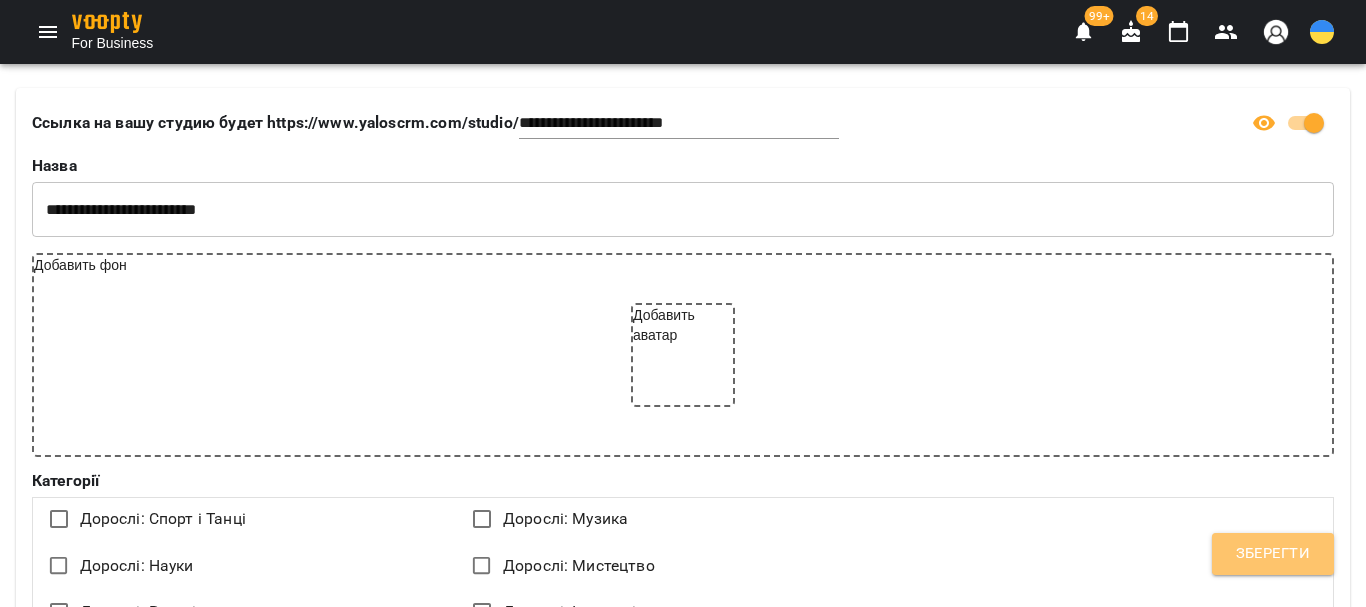 click on "Зберегти" at bounding box center [1273, 554] 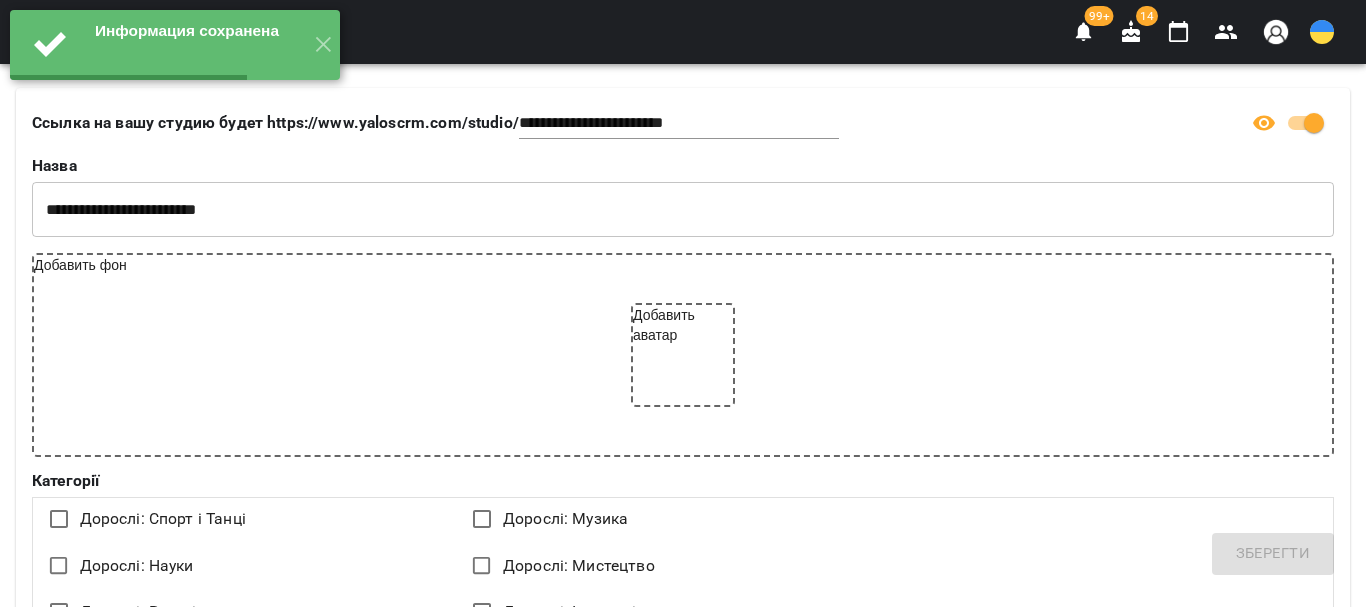 select on "**" 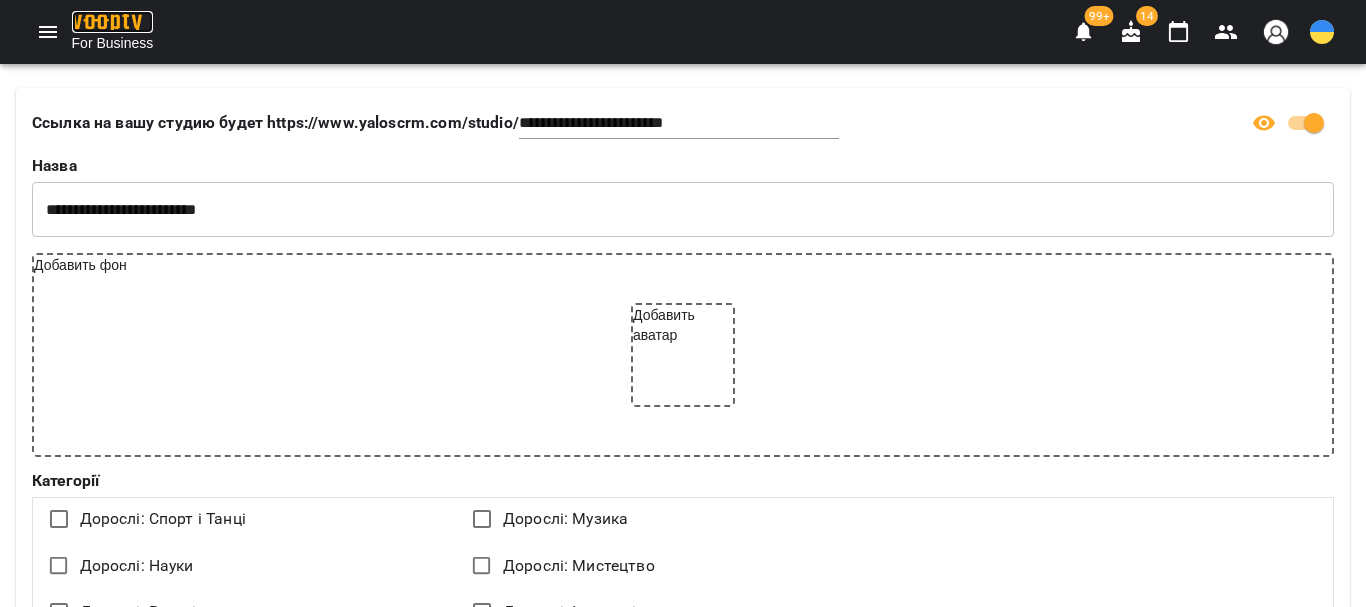 click at bounding box center (107, 22) 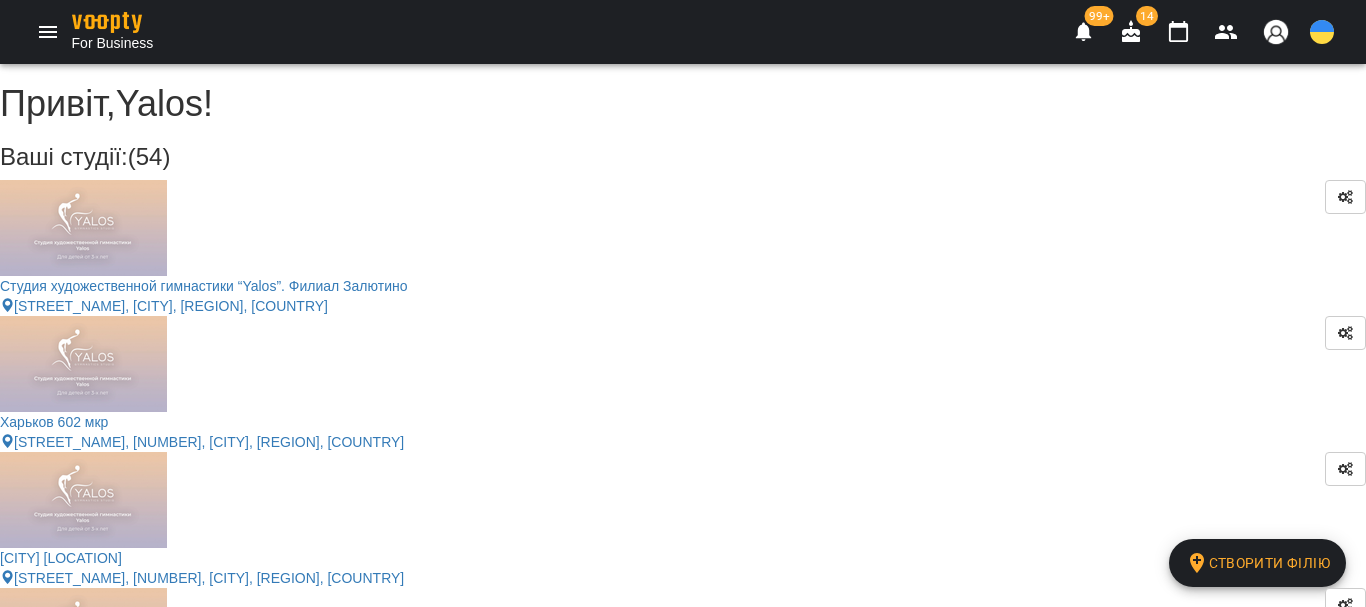 scroll, scrollTop: 2751, scrollLeft: 0, axis: vertical 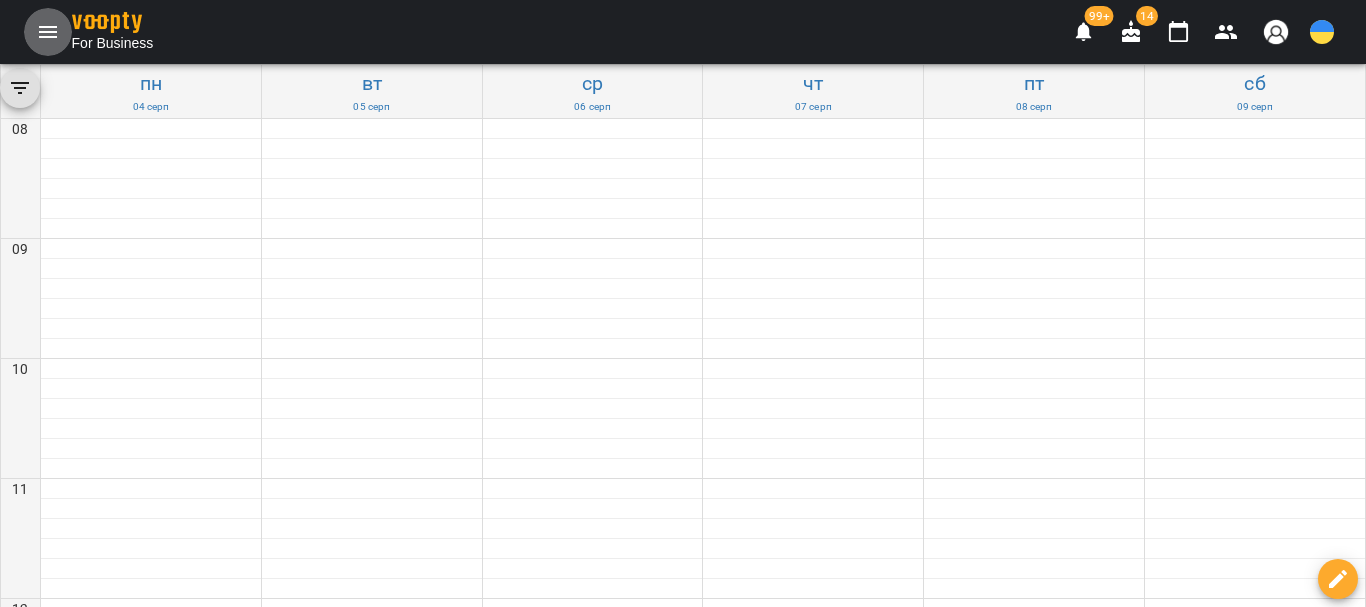 click 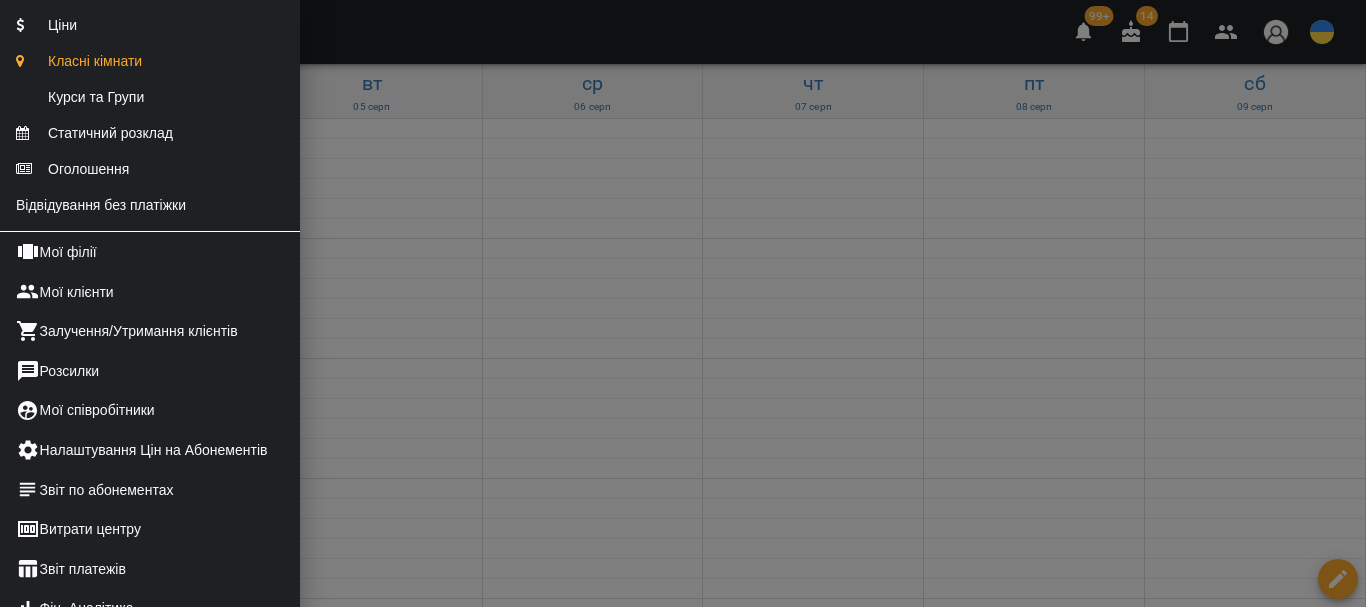 scroll, scrollTop: 400, scrollLeft: 0, axis: vertical 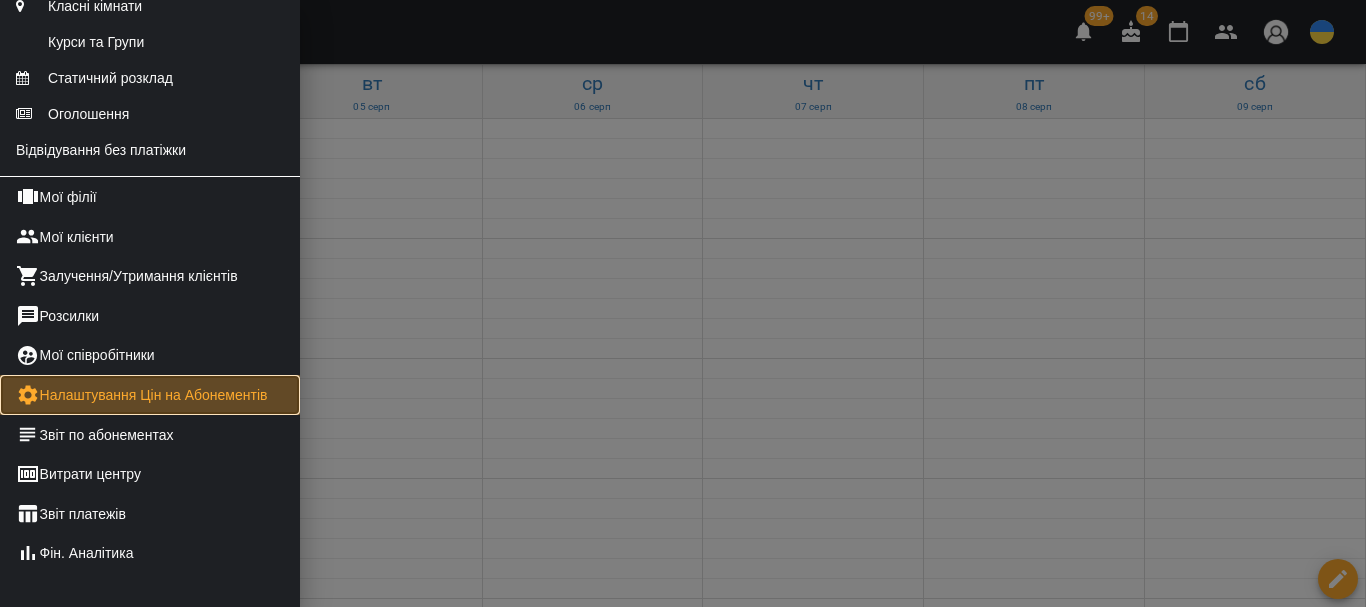 click on "Налаштування Цін на Абонементів" at bounding box center (150, 395) 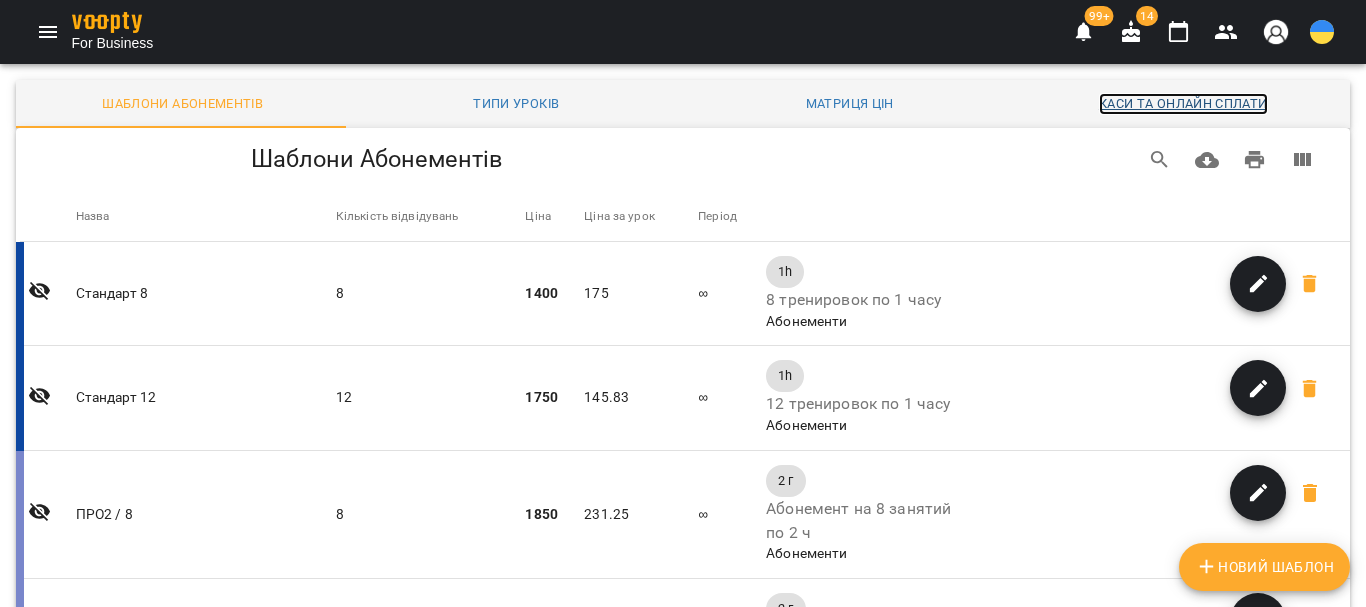 click on "Каси та Онлайн Сплати" at bounding box center (1183, 104) 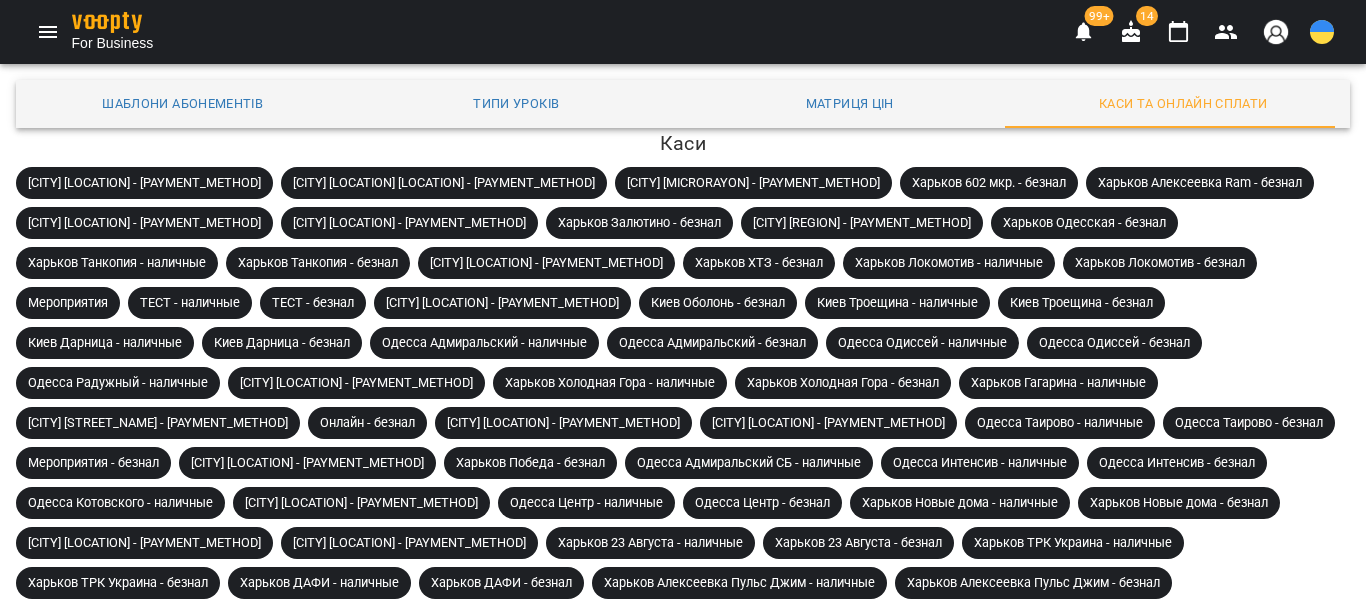 scroll, scrollTop: 452, scrollLeft: 0, axis: vertical 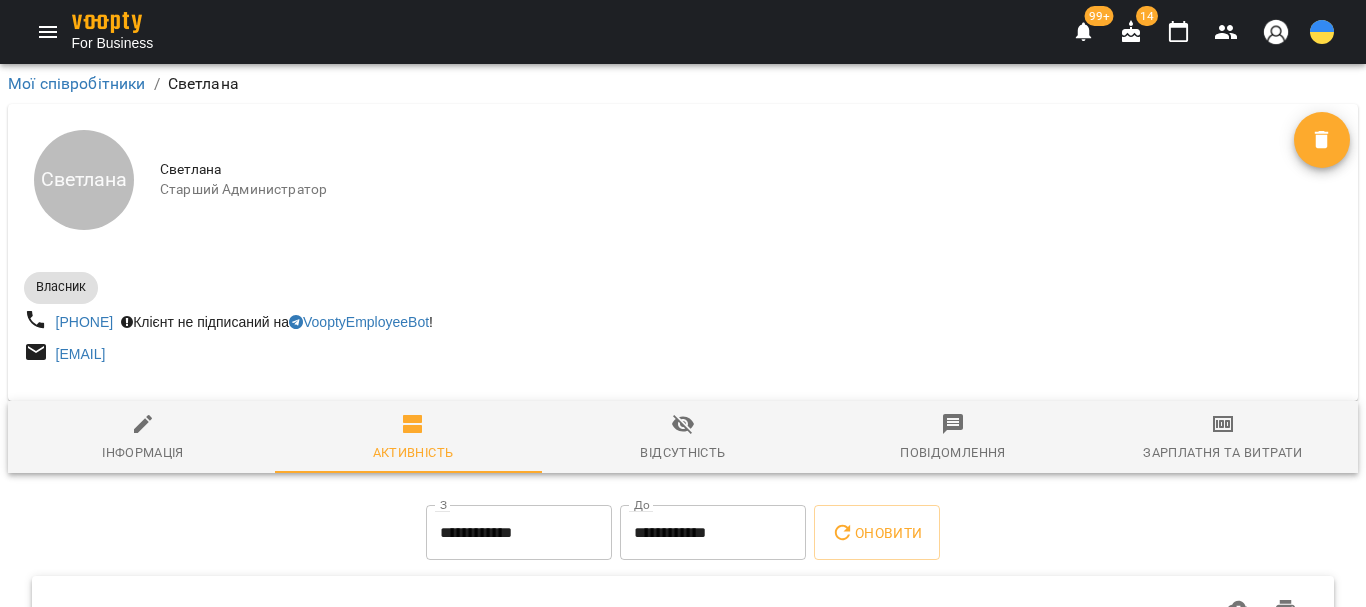 click 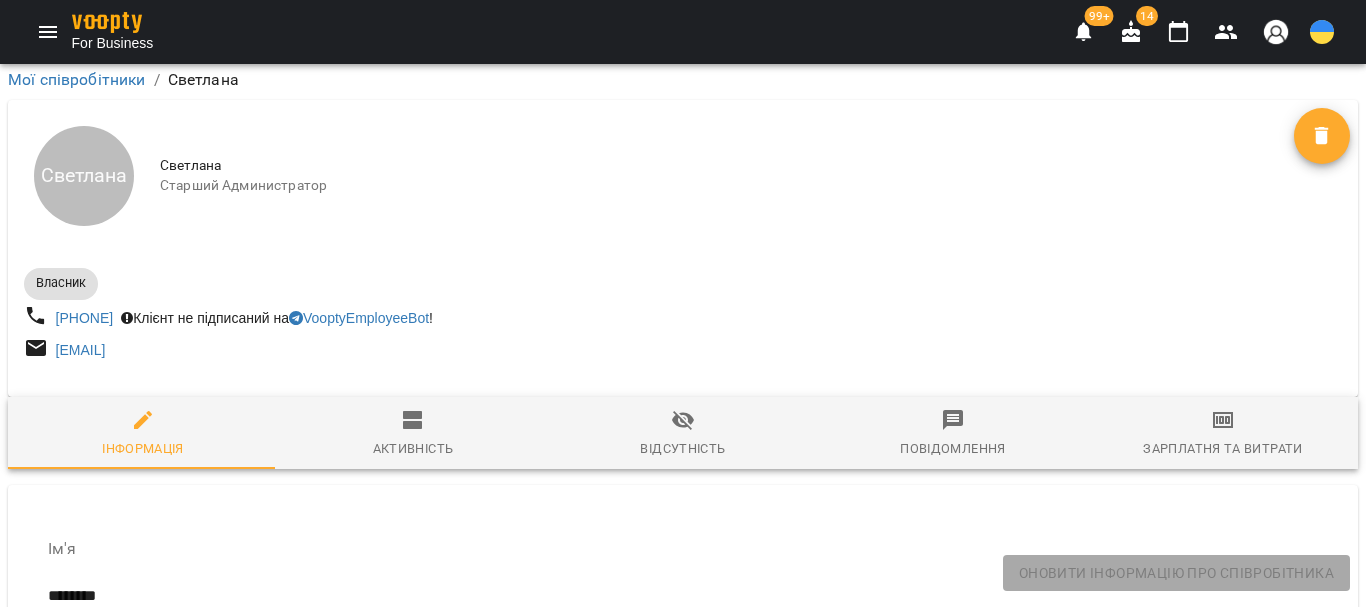 scroll, scrollTop: 10300, scrollLeft: 0, axis: vertical 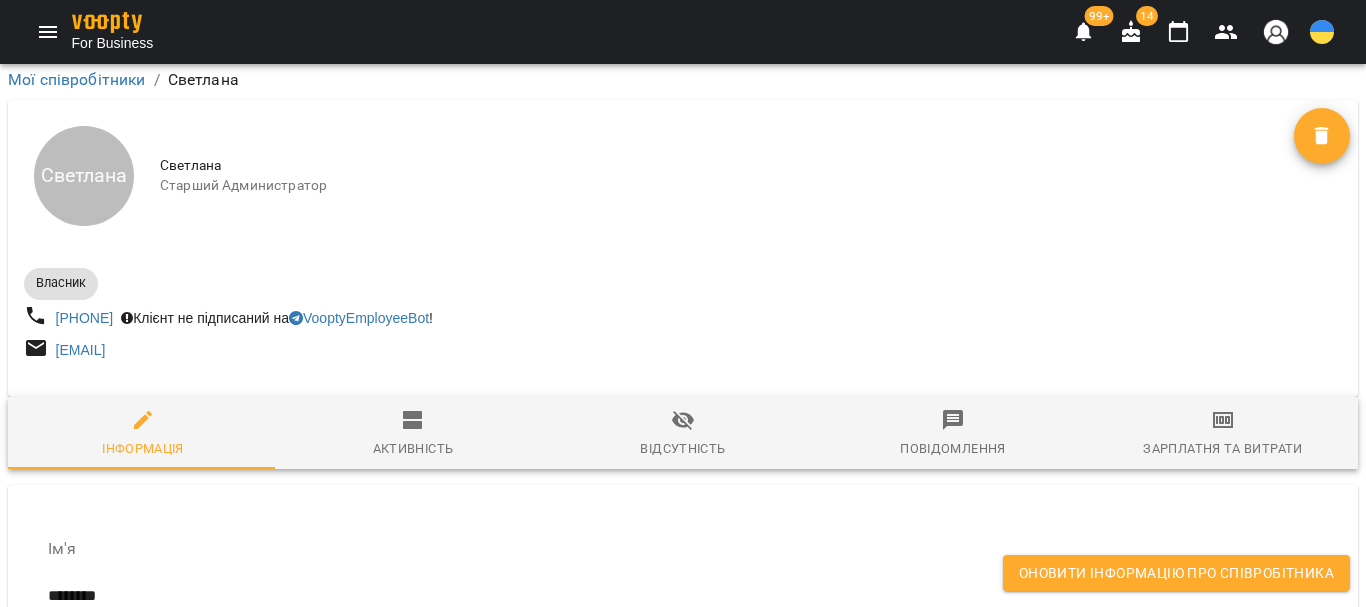 click on "Оновити інформацію про співробітника" at bounding box center [1176, 573] 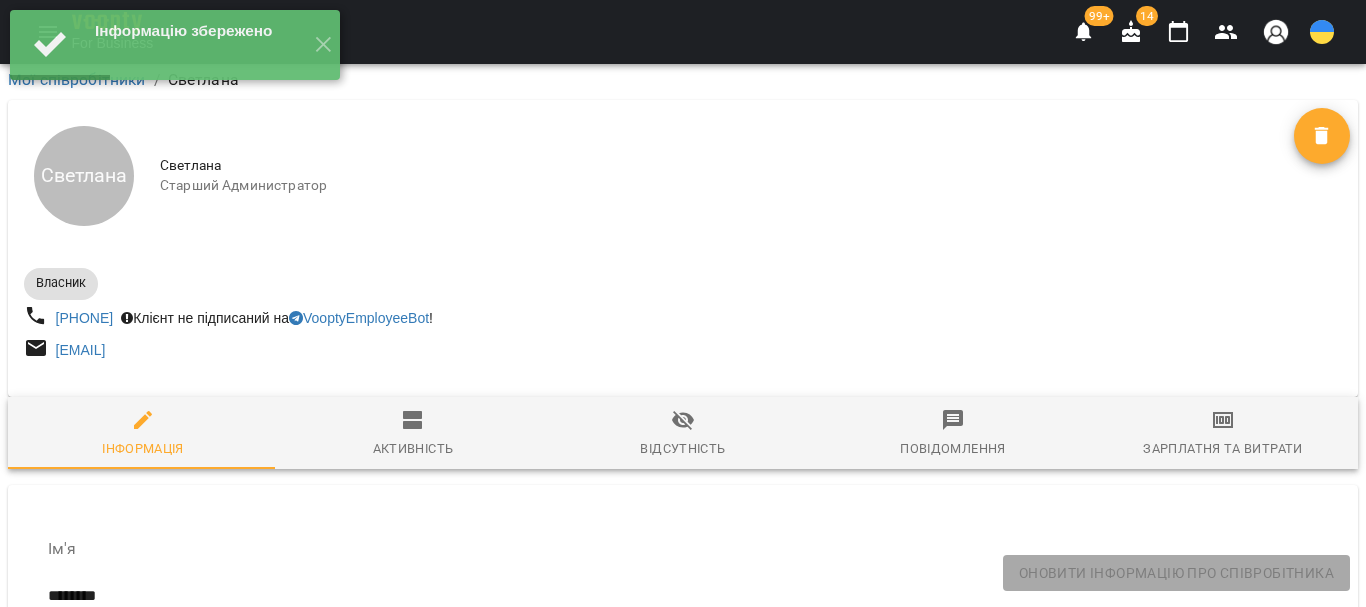 scroll, scrollTop: 0, scrollLeft: 0, axis: both 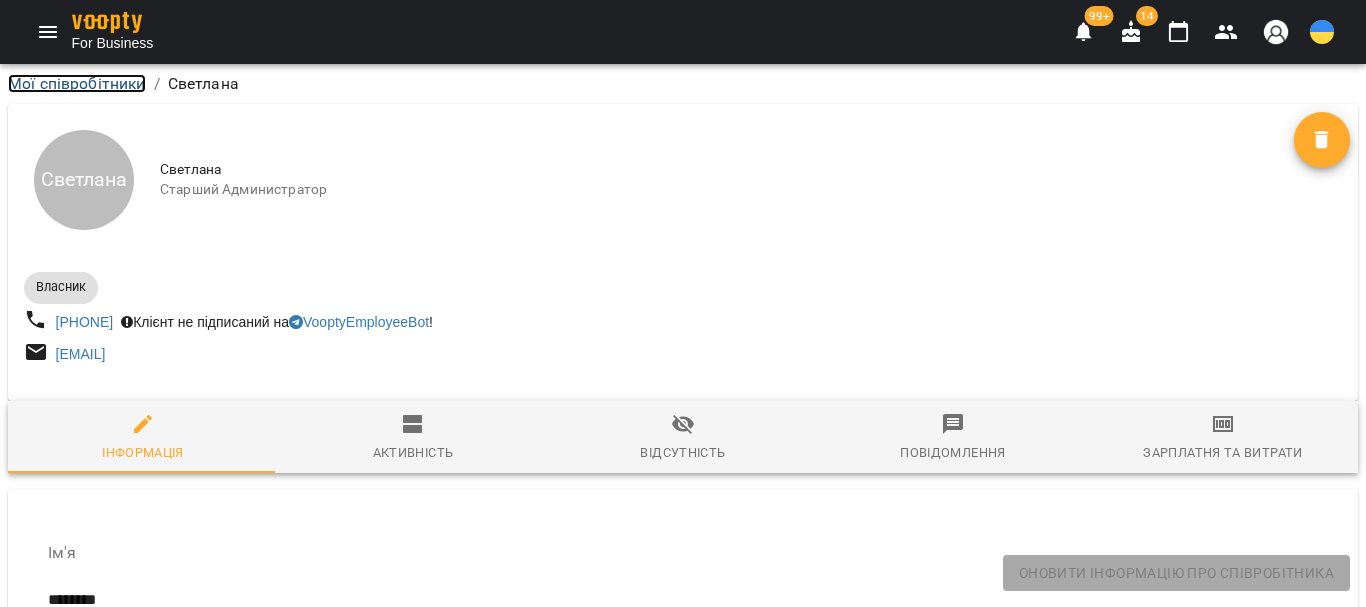 click on "Мої співробітники" at bounding box center (77, 83) 